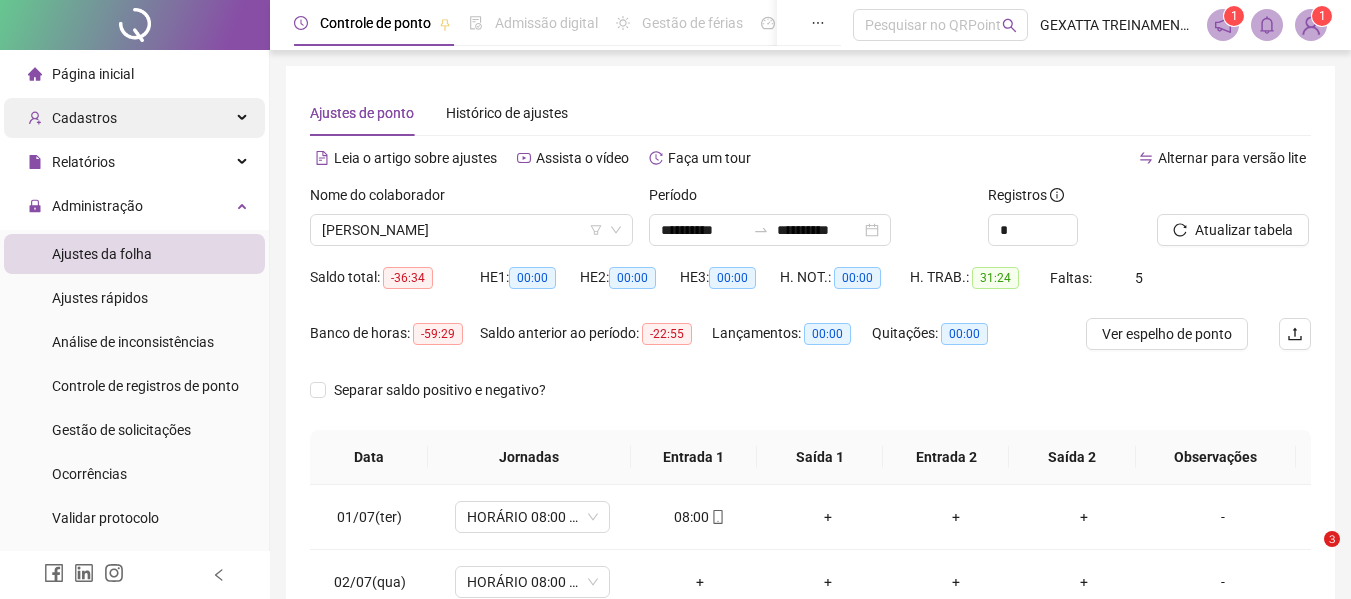 scroll, scrollTop: 23, scrollLeft: 0, axis: vertical 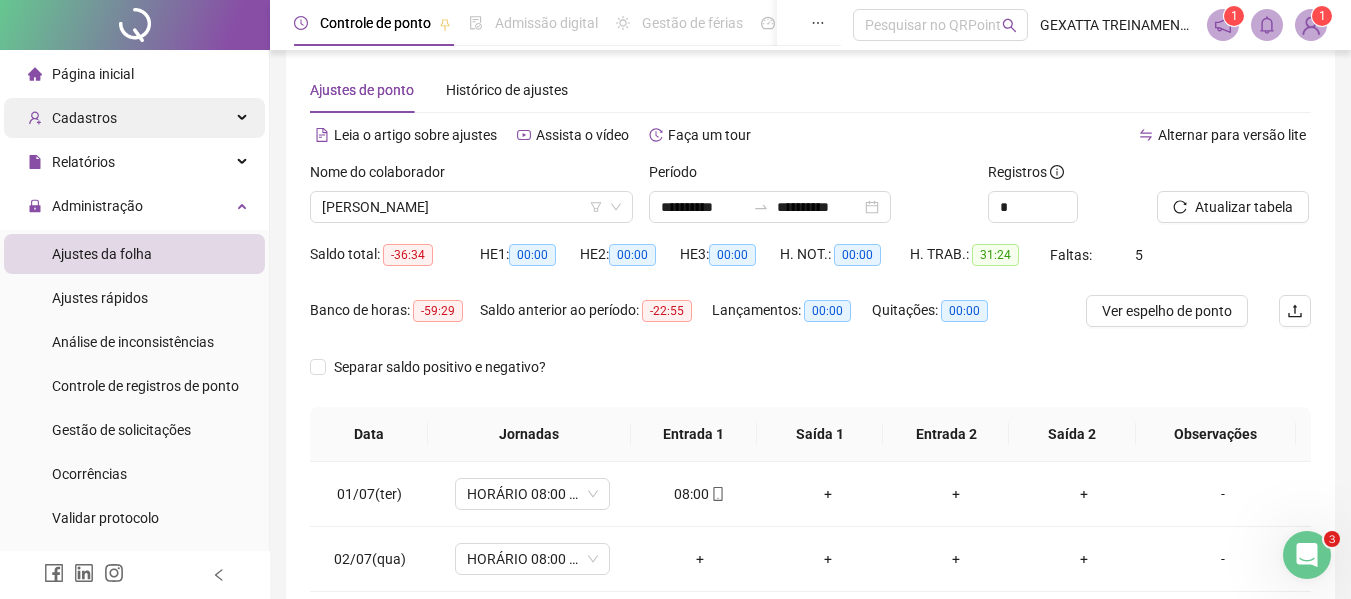 click on "Cadastros" at bounding box center (134, 118) 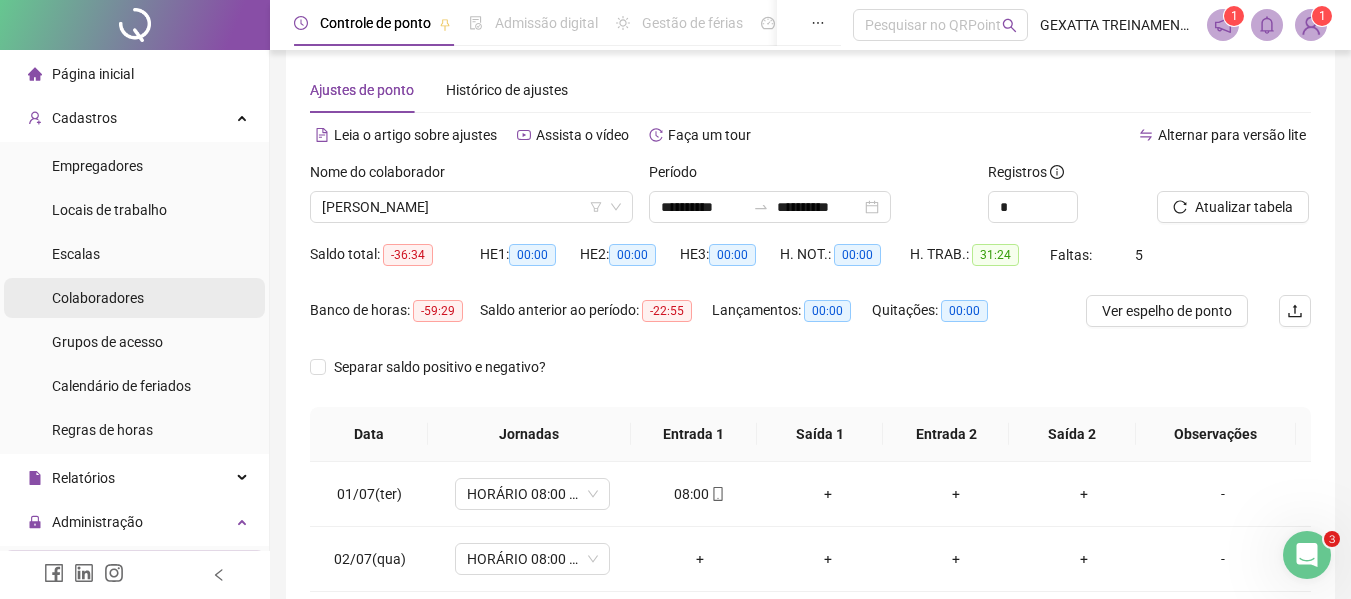 click on "Colaboradores" at bounding box center (98, 298) 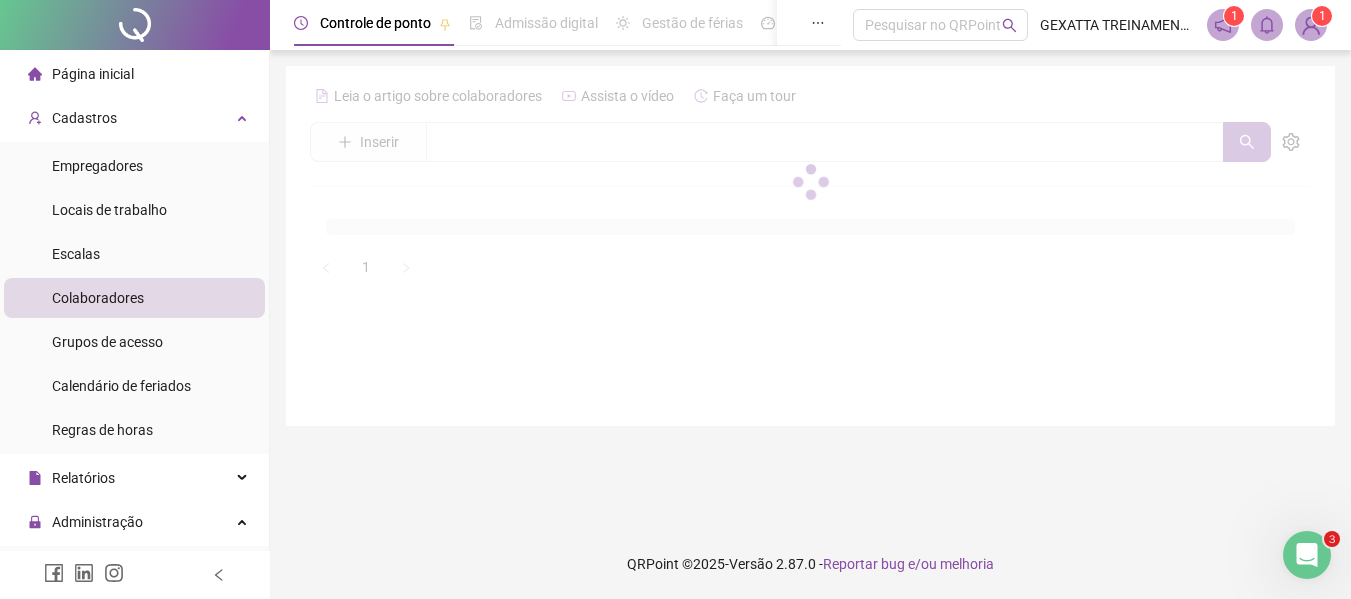 scroll, scrollTop: 0, scrollLeft: 0, axis: both 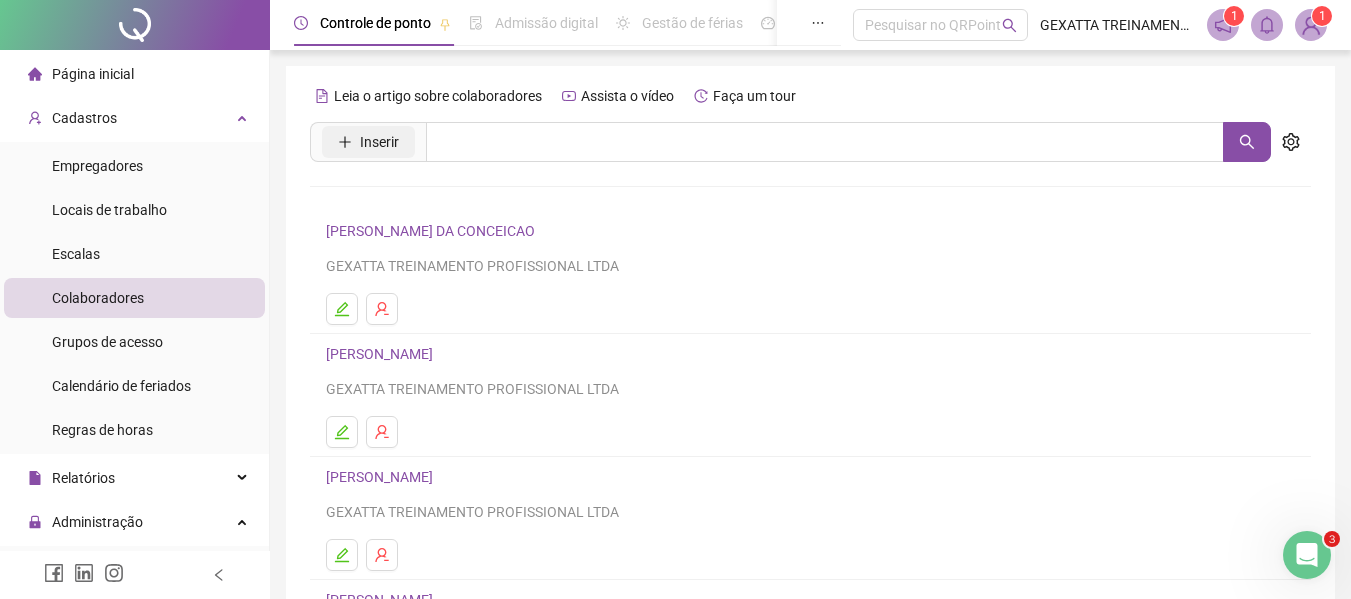 click on "Inserir" at bounding box center (379, 142) 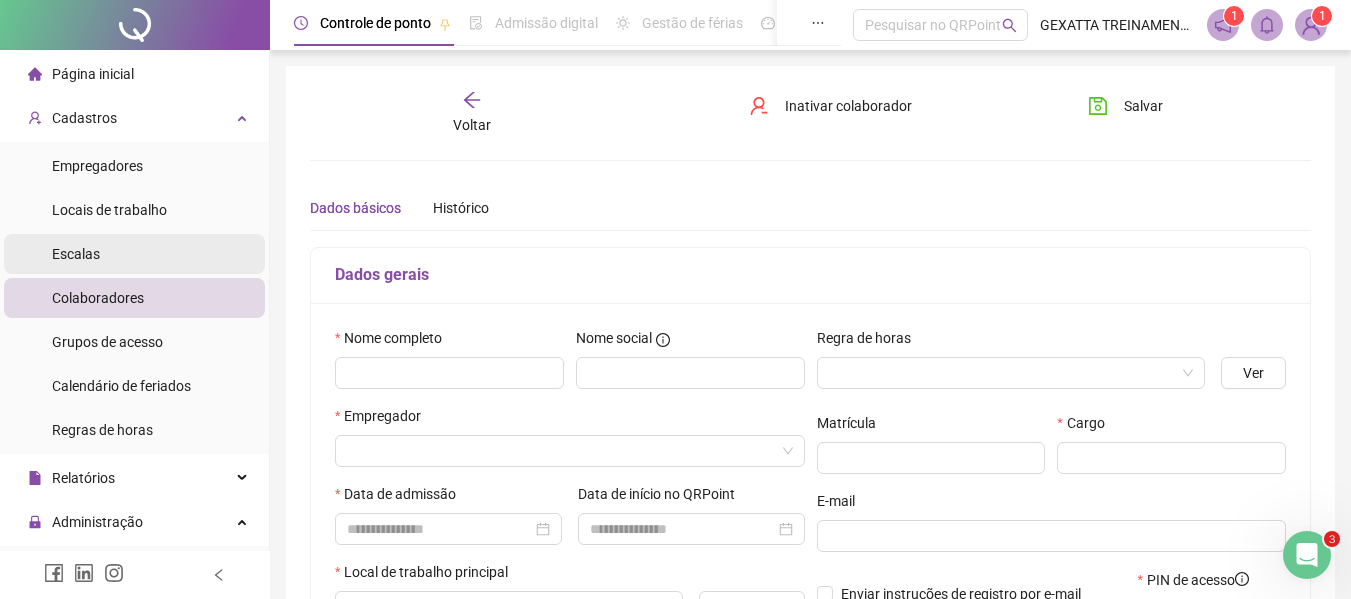 type on "*****" 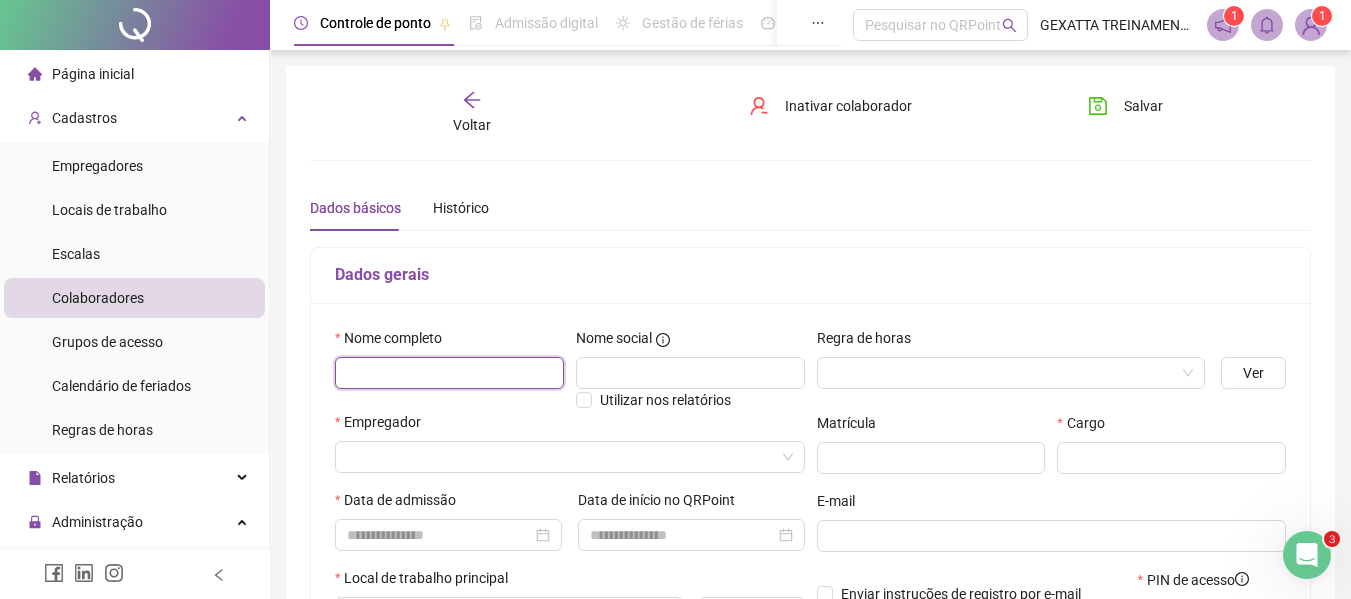 click at bounding box center [449, 373] 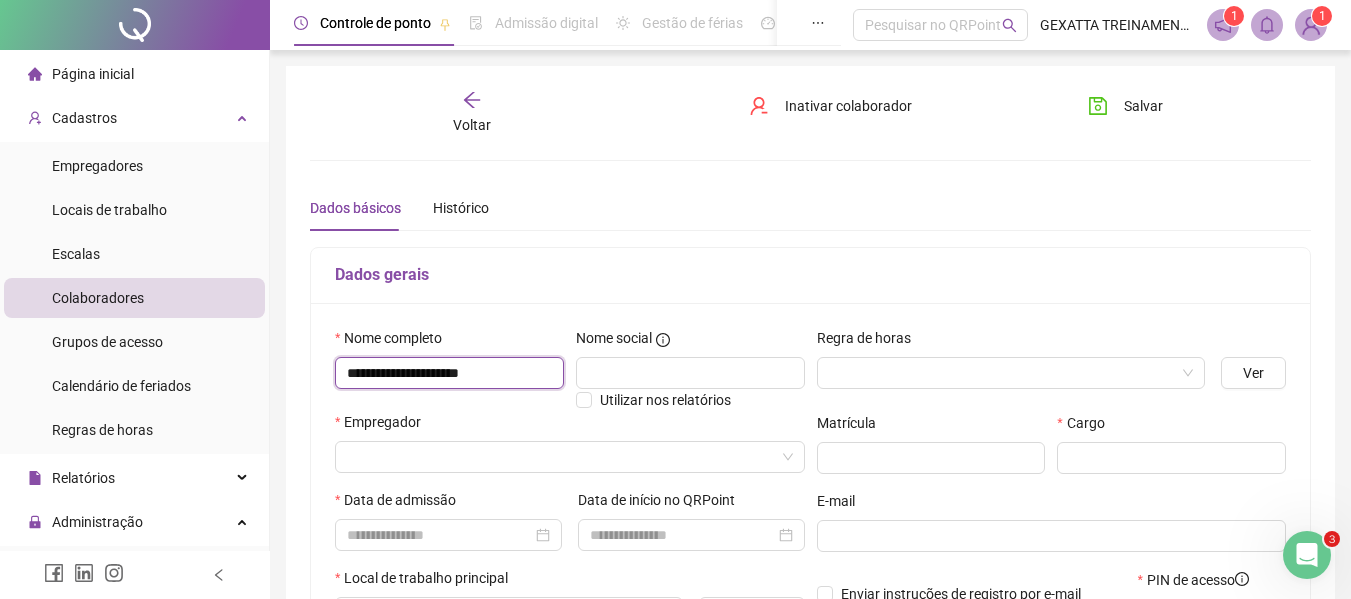 type on "**********" 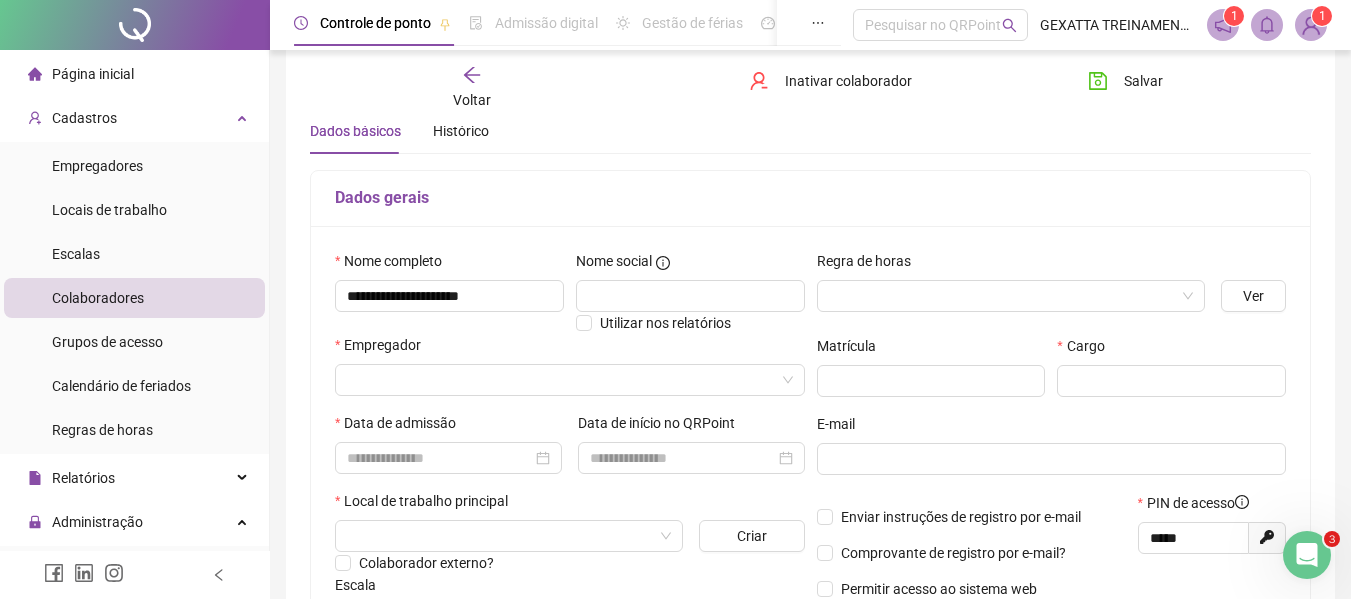 scroll, scrollTop: 200, scrollLeft: 0, axis: vertical 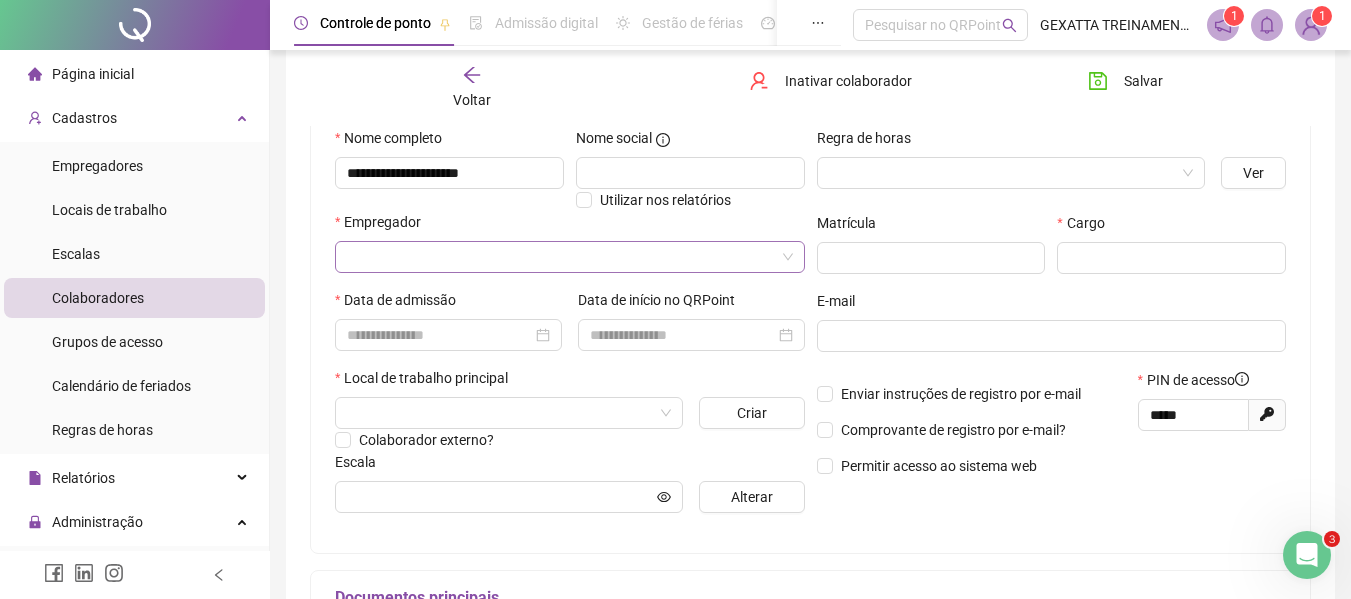 click at bounding box center (564, 257) 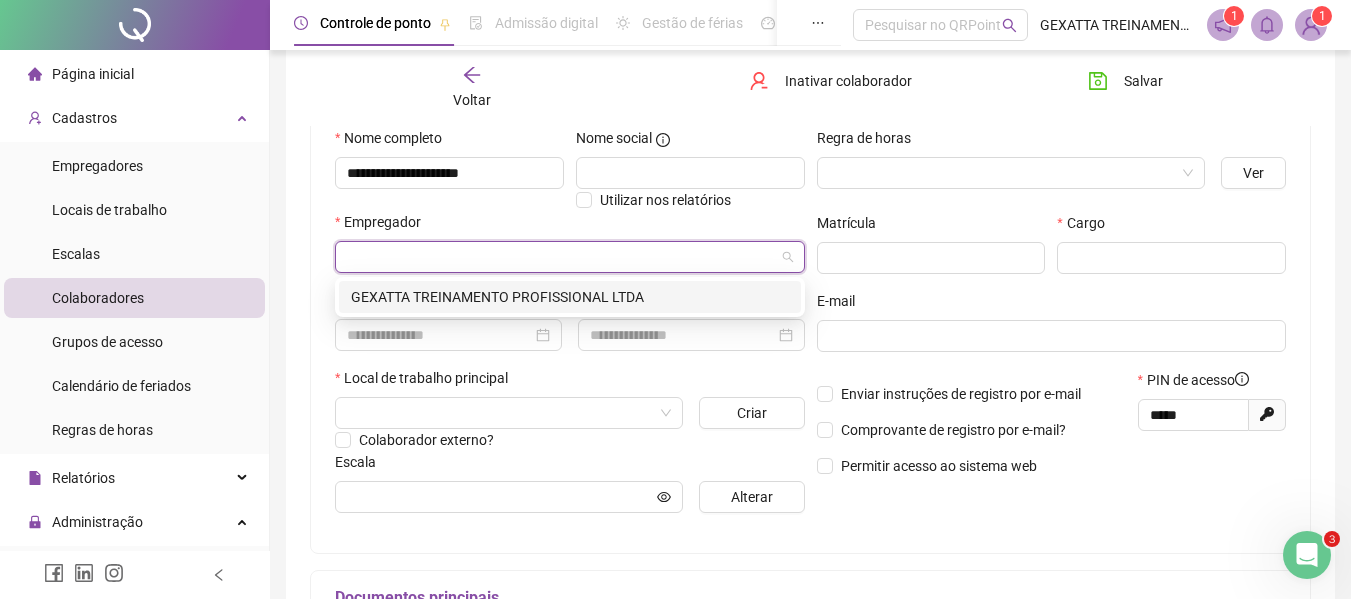 click on "GEXATTA TREINAMENTO PROFISSIONAL LTDA" at bounding box center [570, 297] 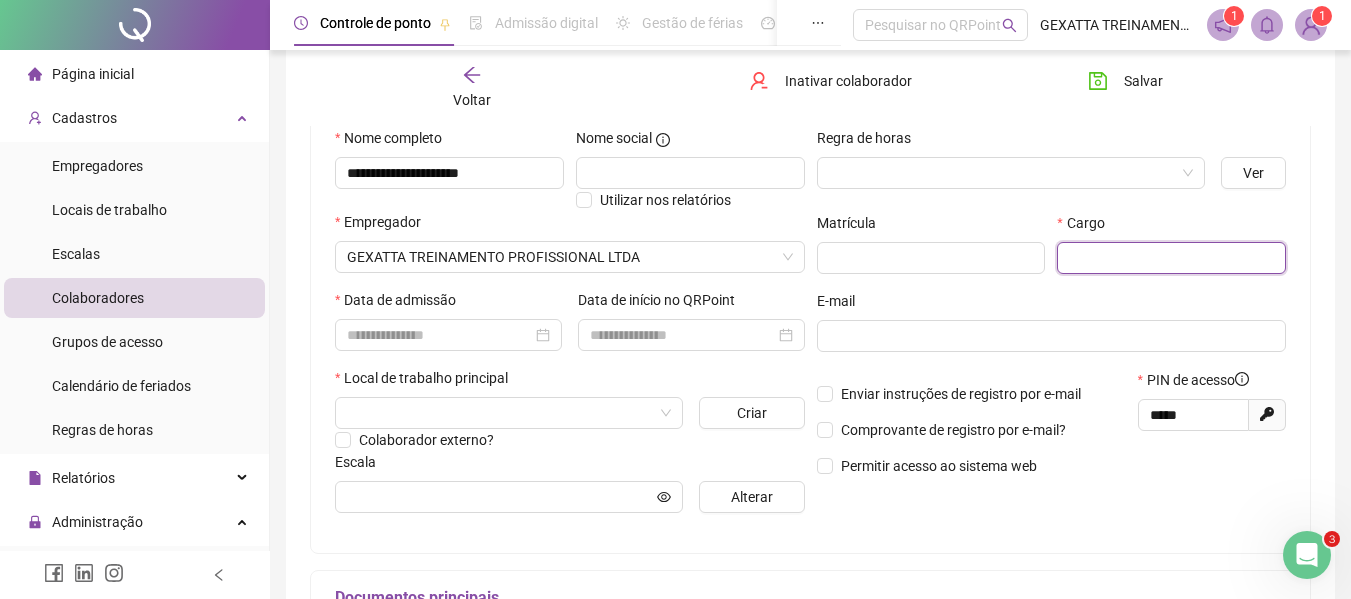 click at bounding box center [1171, 258] 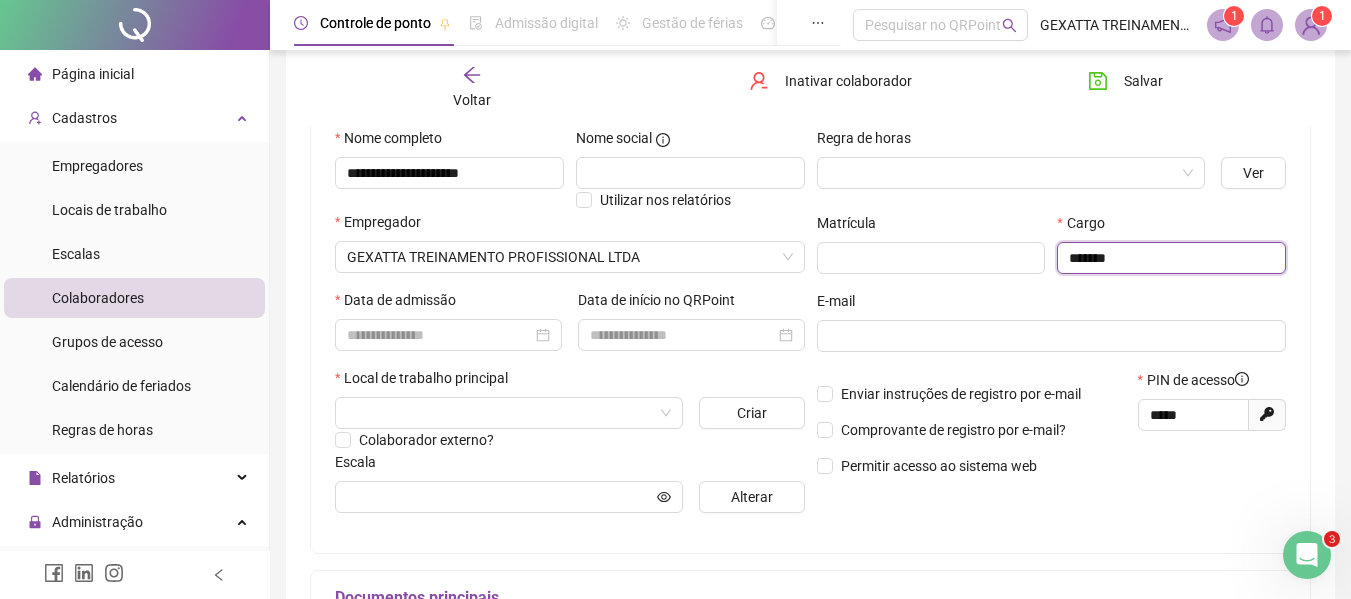 type on "*******" 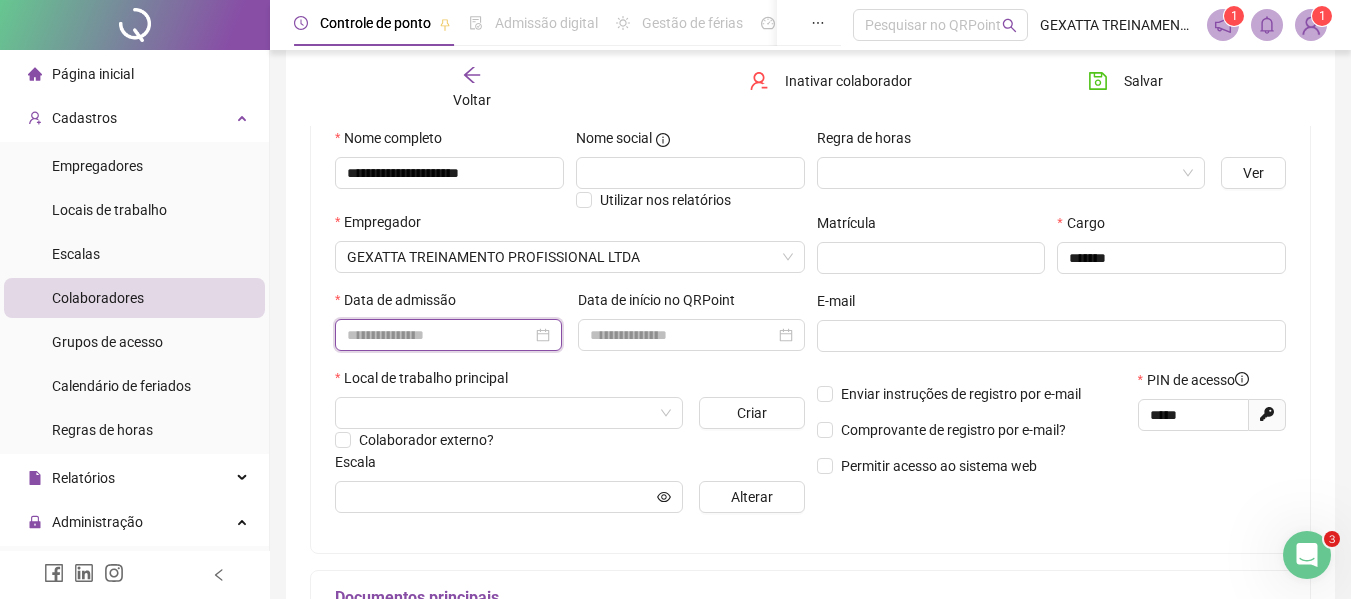 click at bounding box center (439, 335) 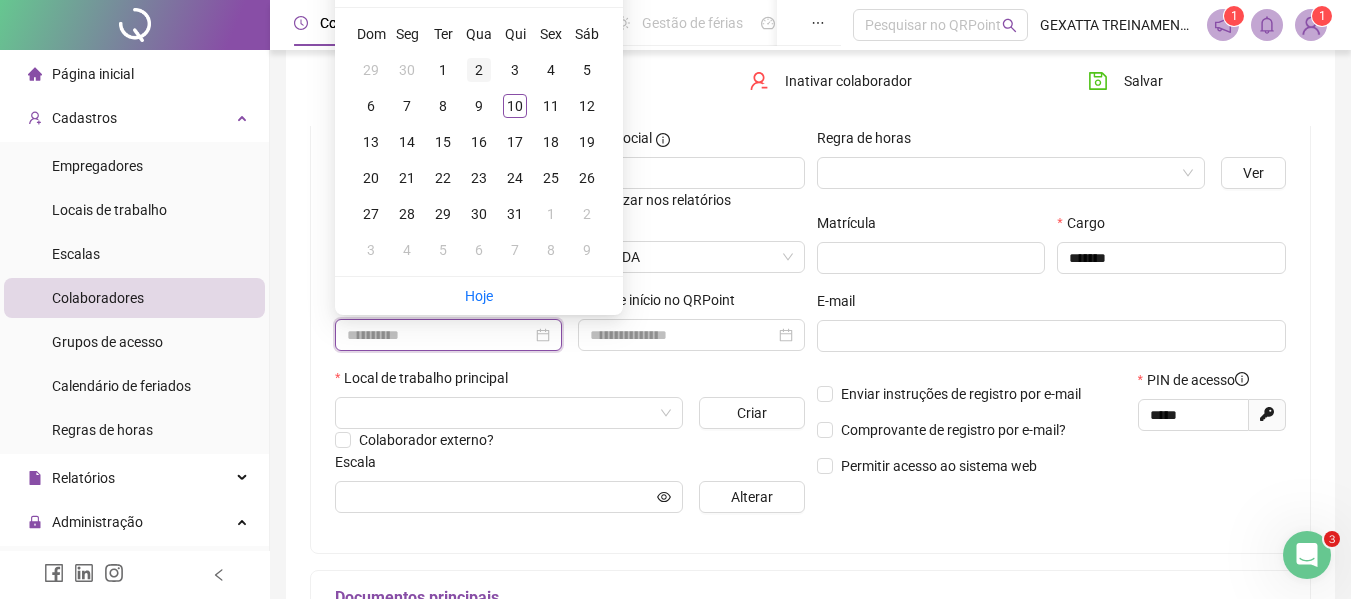 type on "**********" 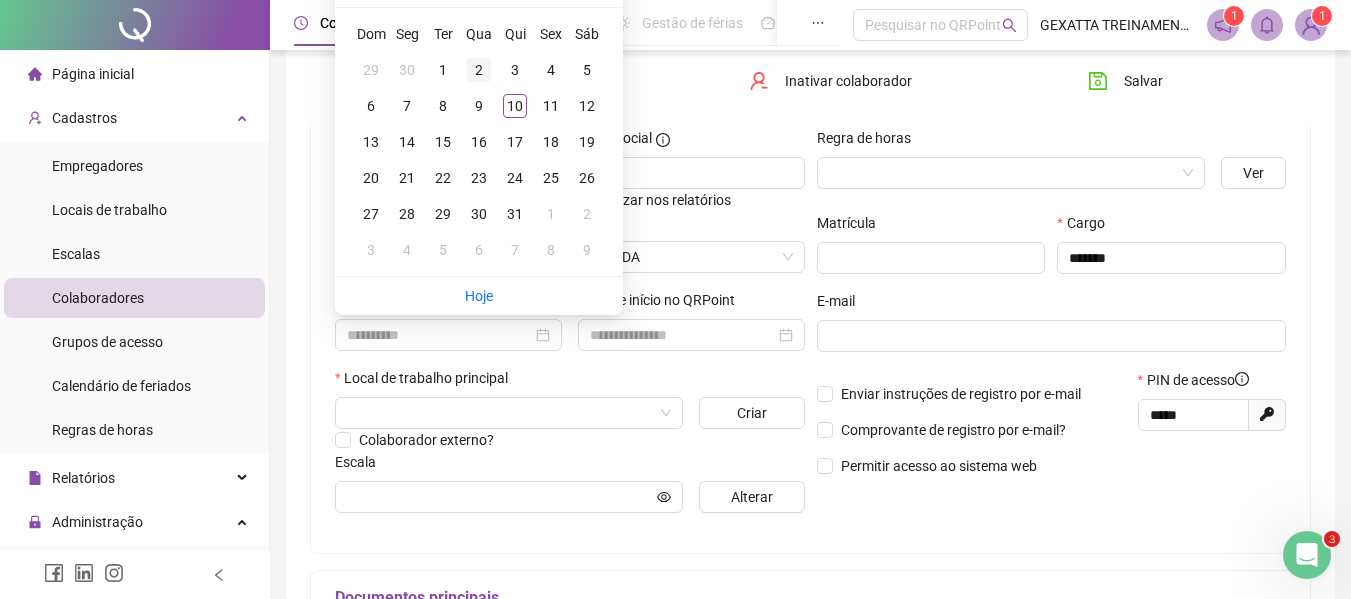 click on "2" at bounding box center [479, 70] 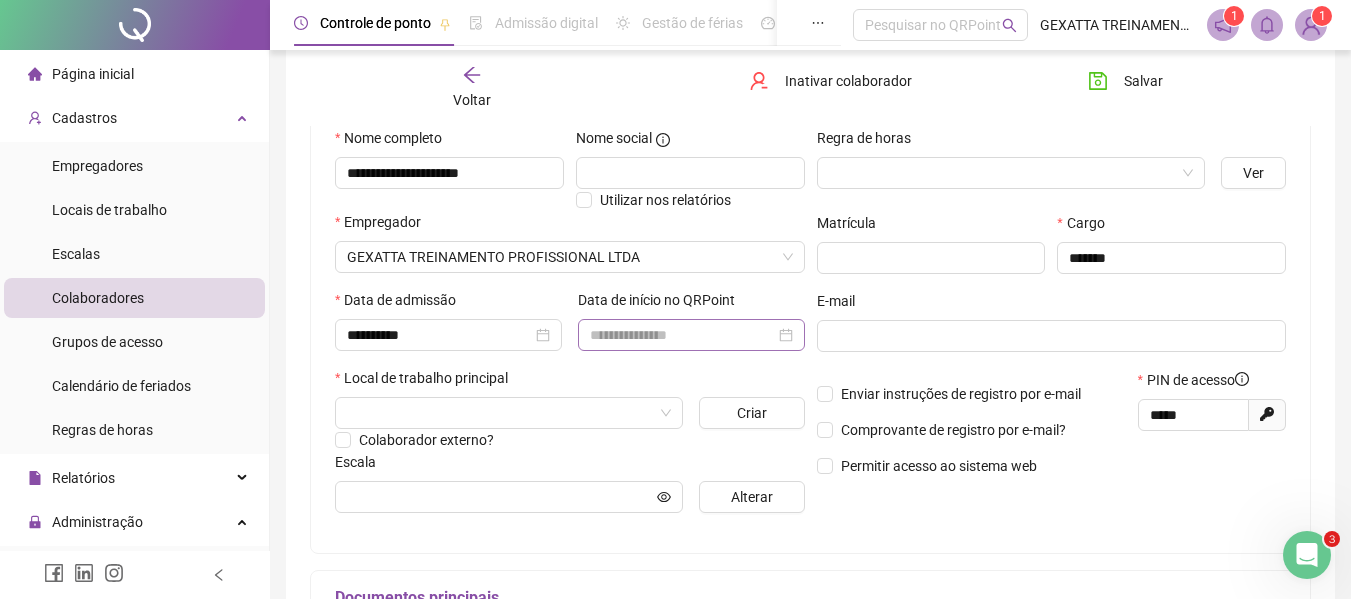 click at bounding box center (691, 335) 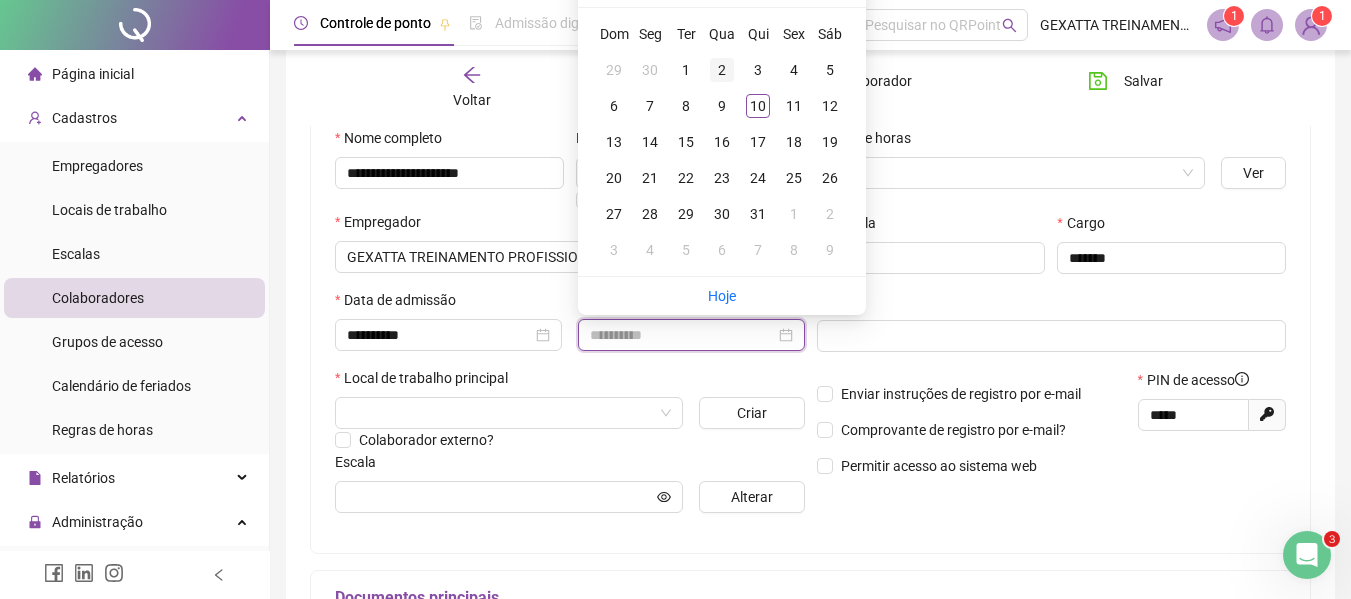 type on "**********" 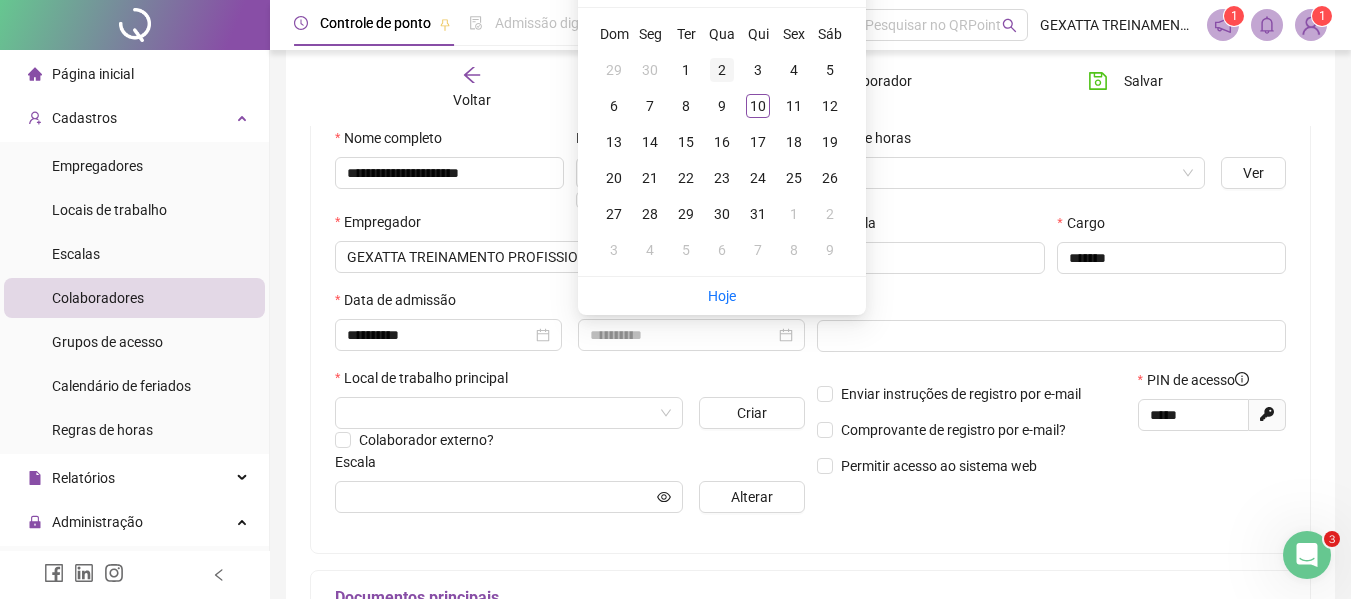 click on "2" at bounding box center [722, 70] 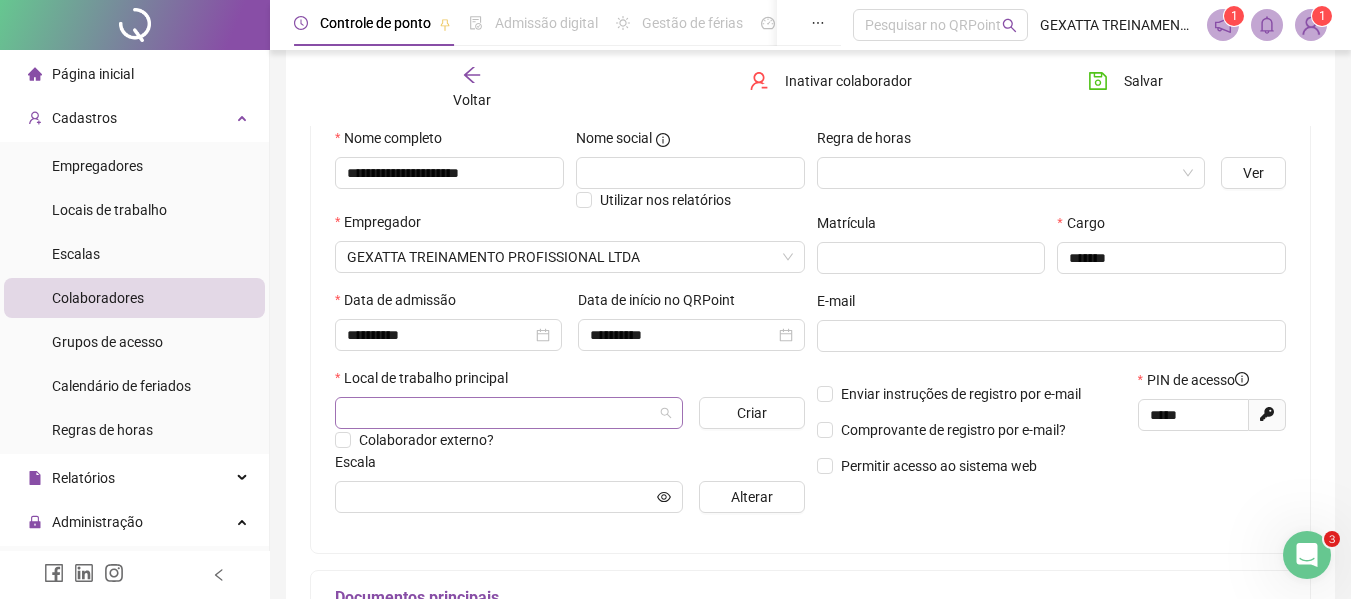 click at bounding box center [503, 413] 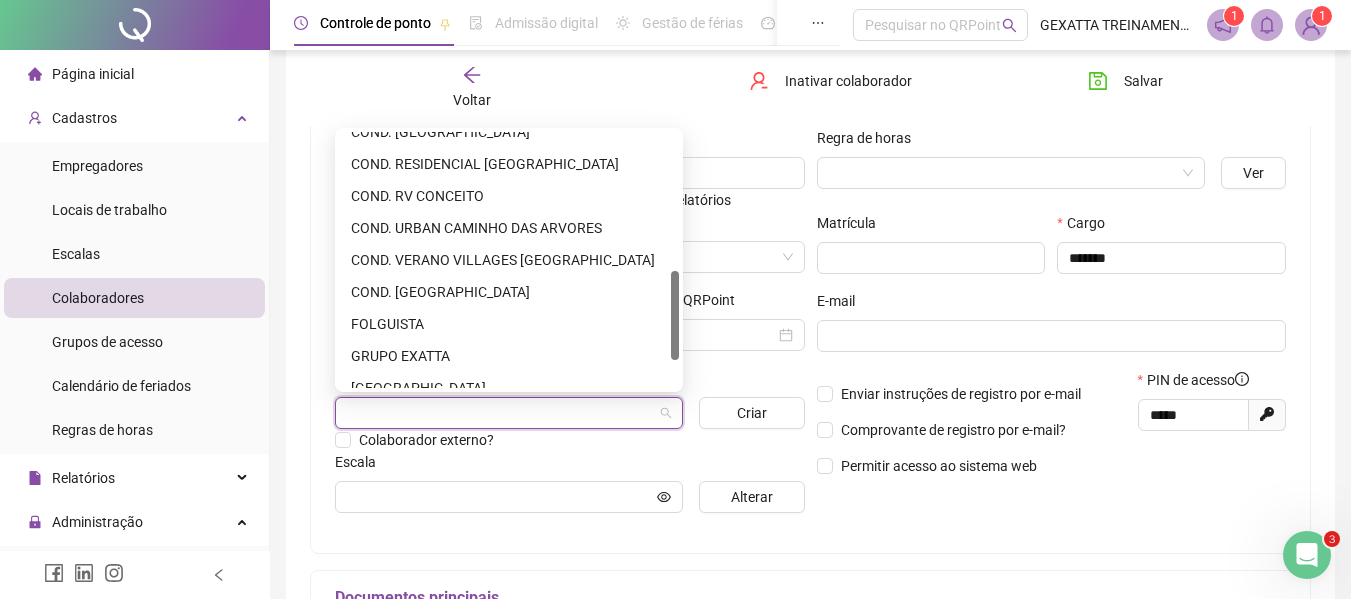 scroll, scrollTop: 480, scrollLeft: 0, axis: vertical 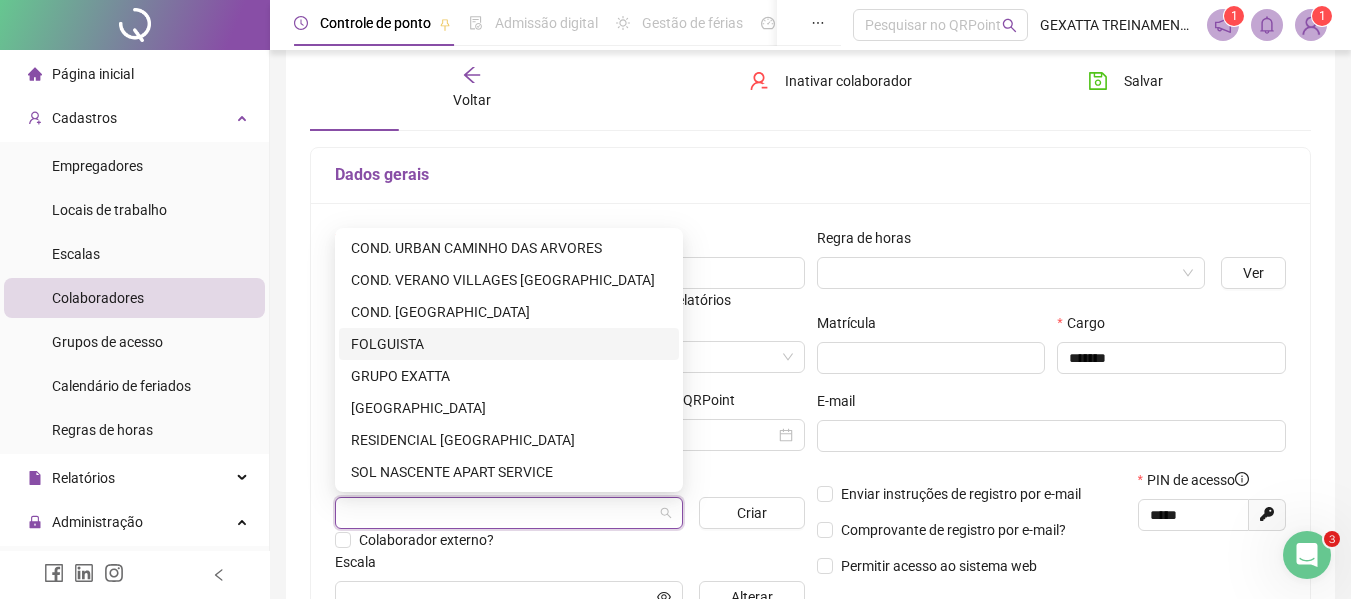 click on "FOLGUISTA" at bounding box center (509, 344) 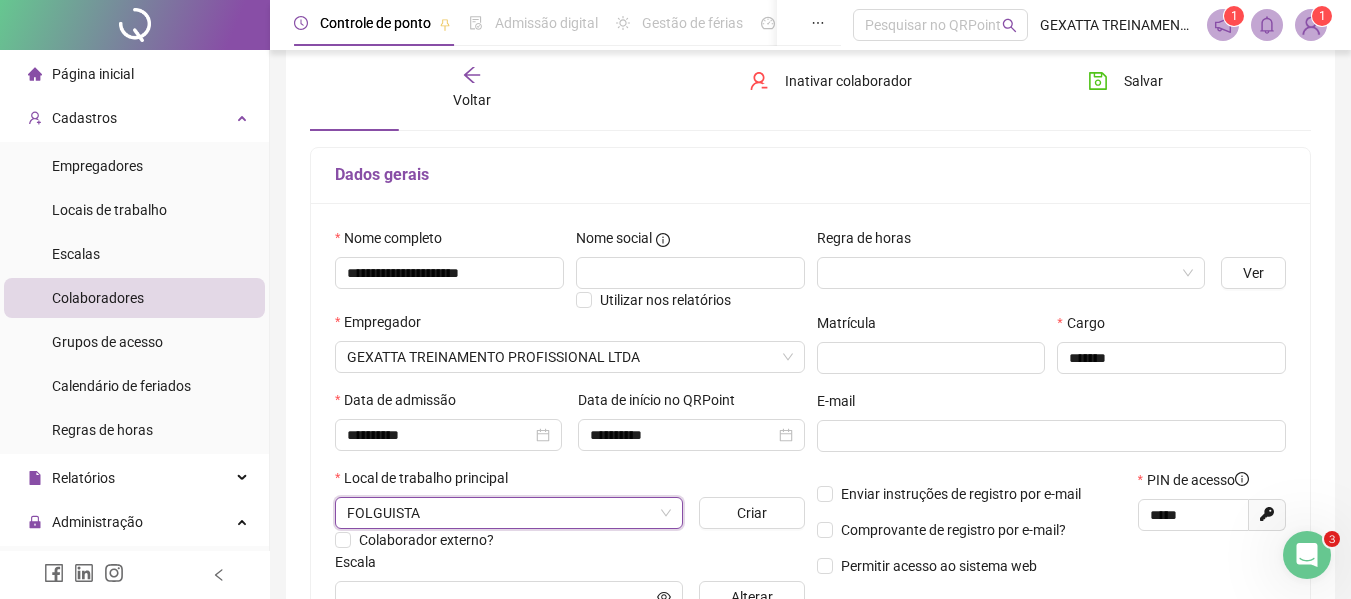 type 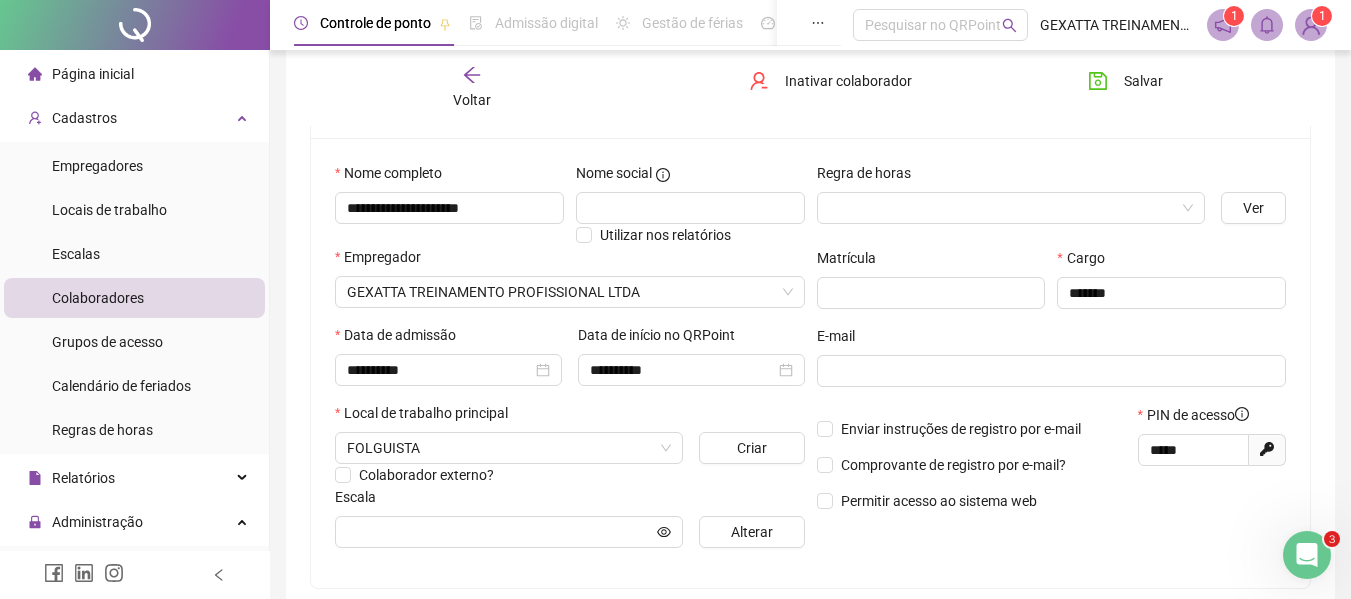 scroll, scrollTop: 200, scrollLeft: 0, axis: vertical 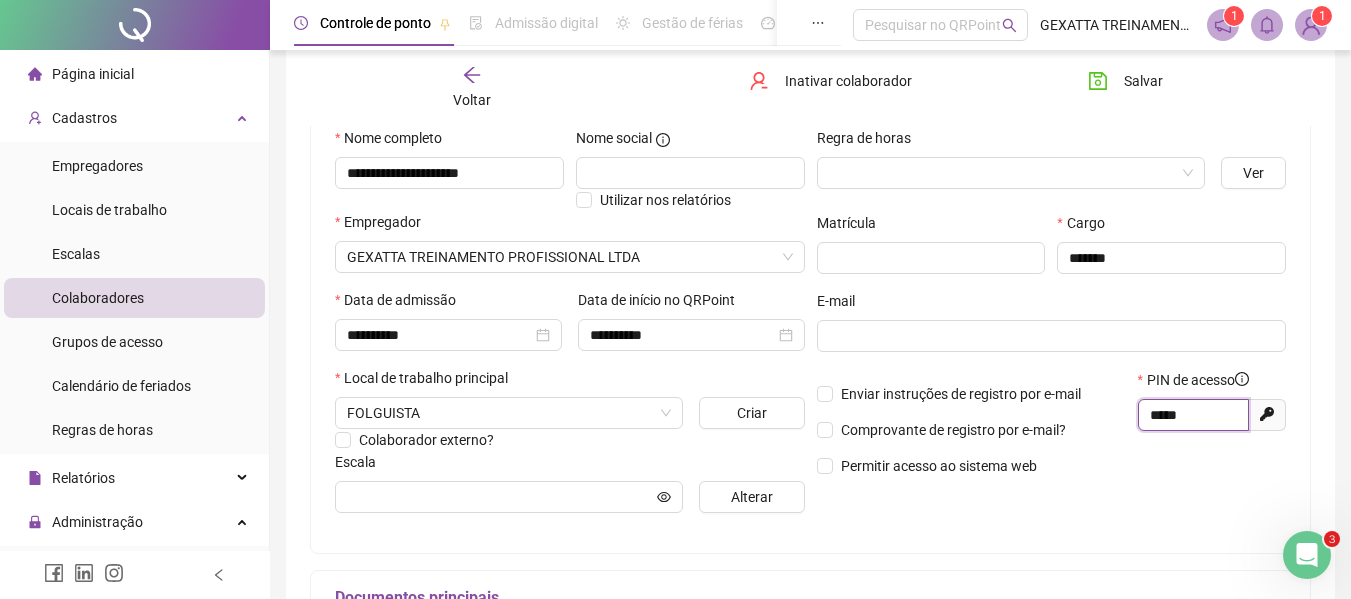 click on "*****" at bounding box center (1191, 415) 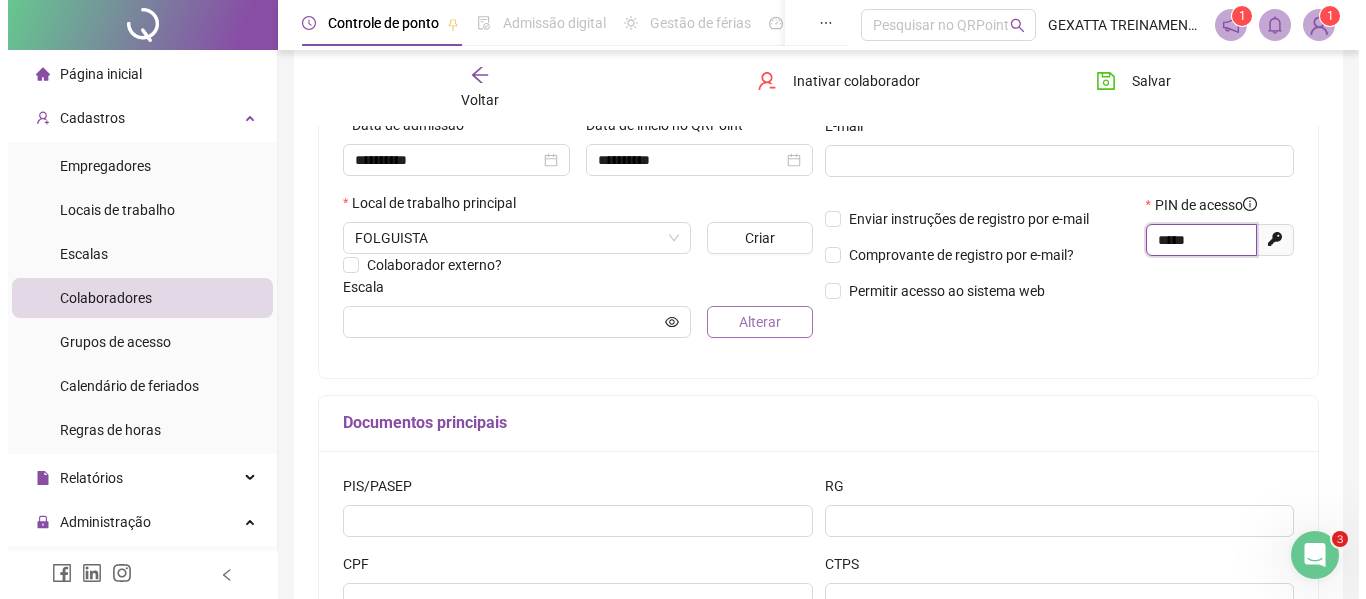 scroll, scrollTop: 400, scrollLeft: 0, axis: vertical 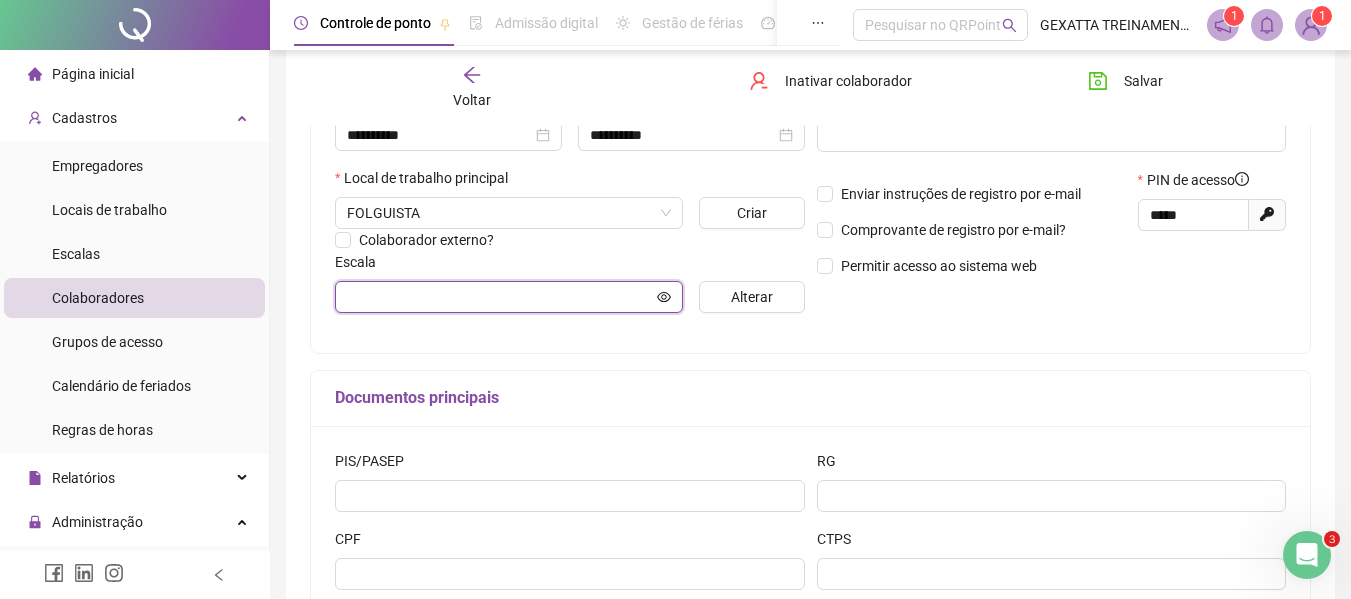 click at bounding box center (500, 297) 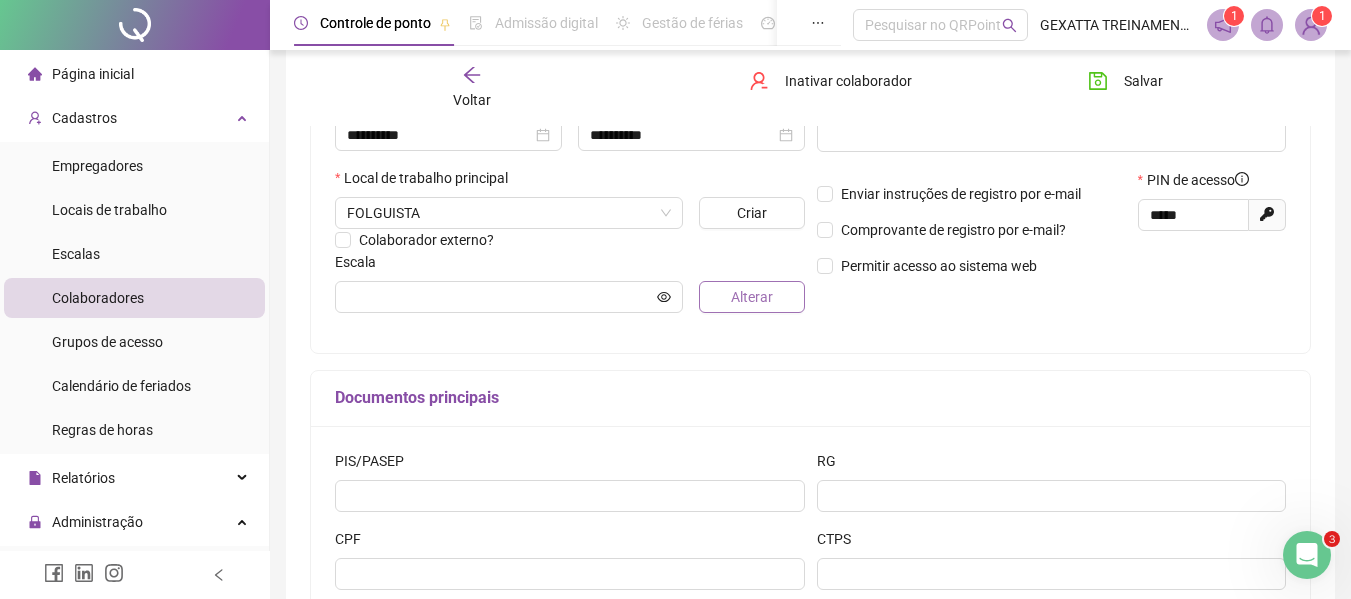 click on "Alterar" at bounding box center (752, 297) 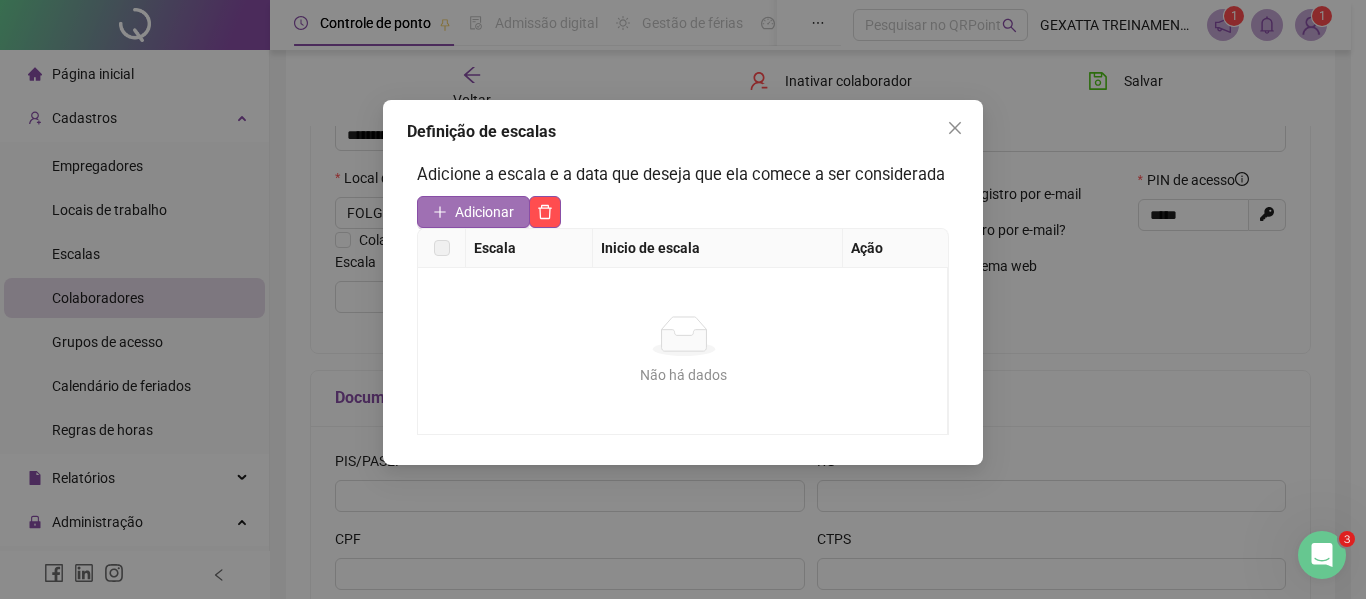 click on "Adicionar" at bounding box center (484, 212) 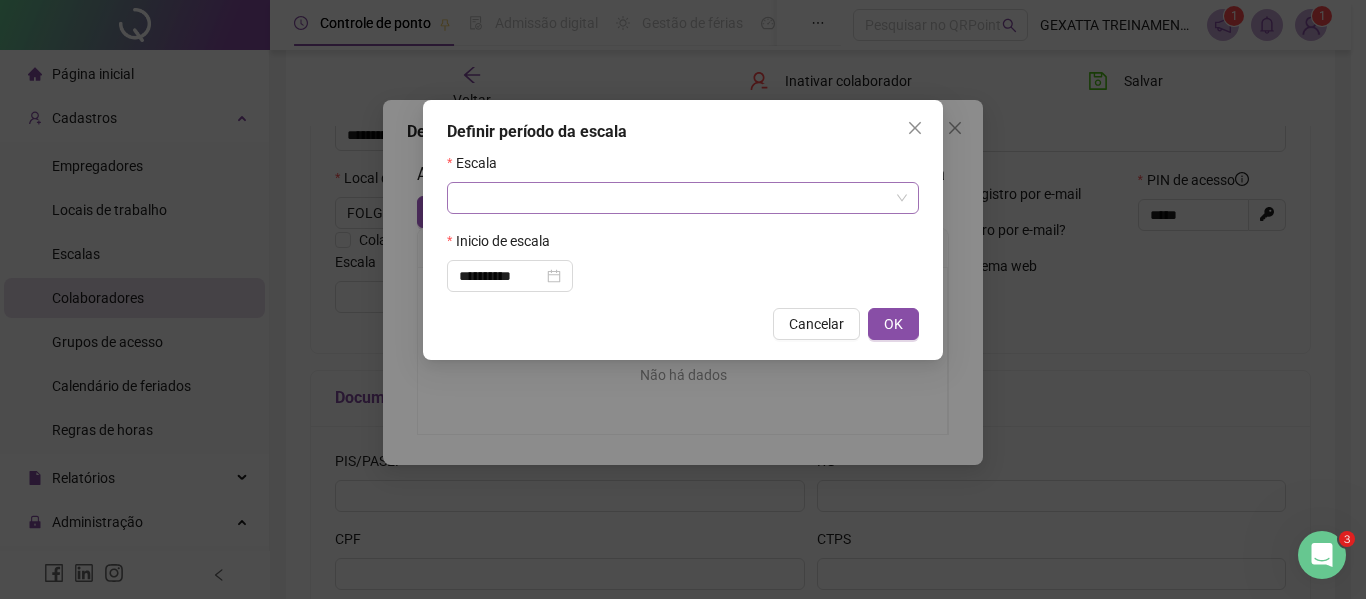 click at bounding box center [677, 198] 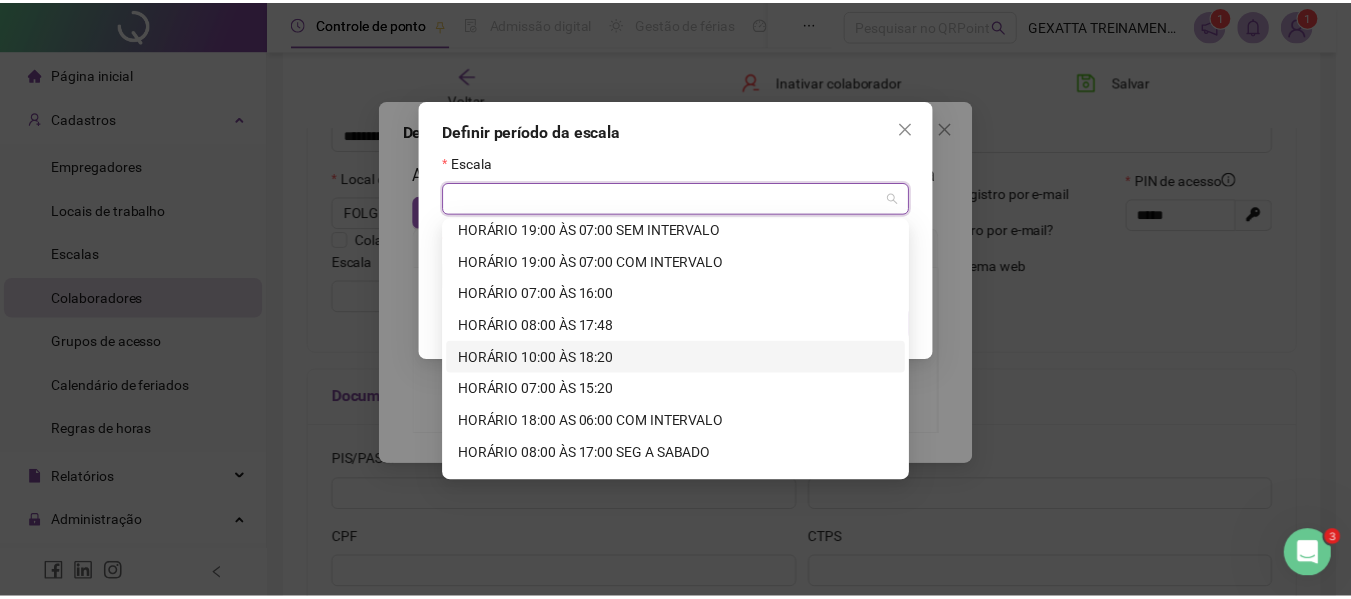 scroll, scrollTop: 268, scrollLeft: 0, axis: vertical 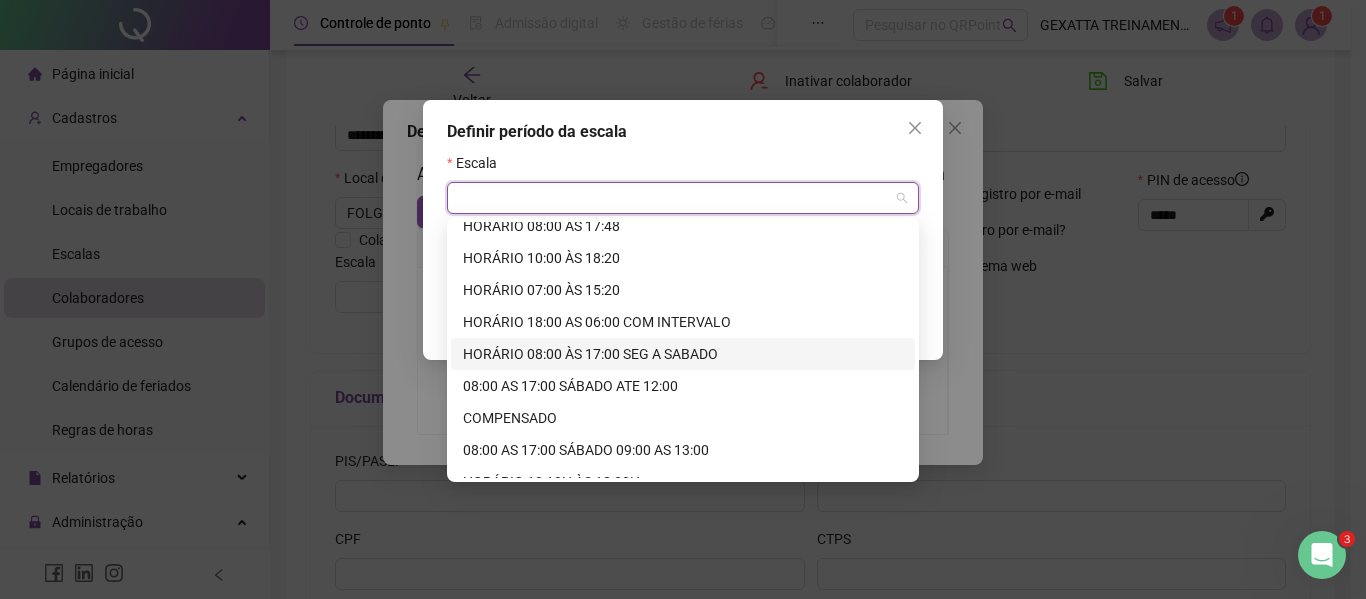 click on "HORÁRIO 08:00 ÀS 17:00 SEG A SABADO" at bounding box center (683, 354) 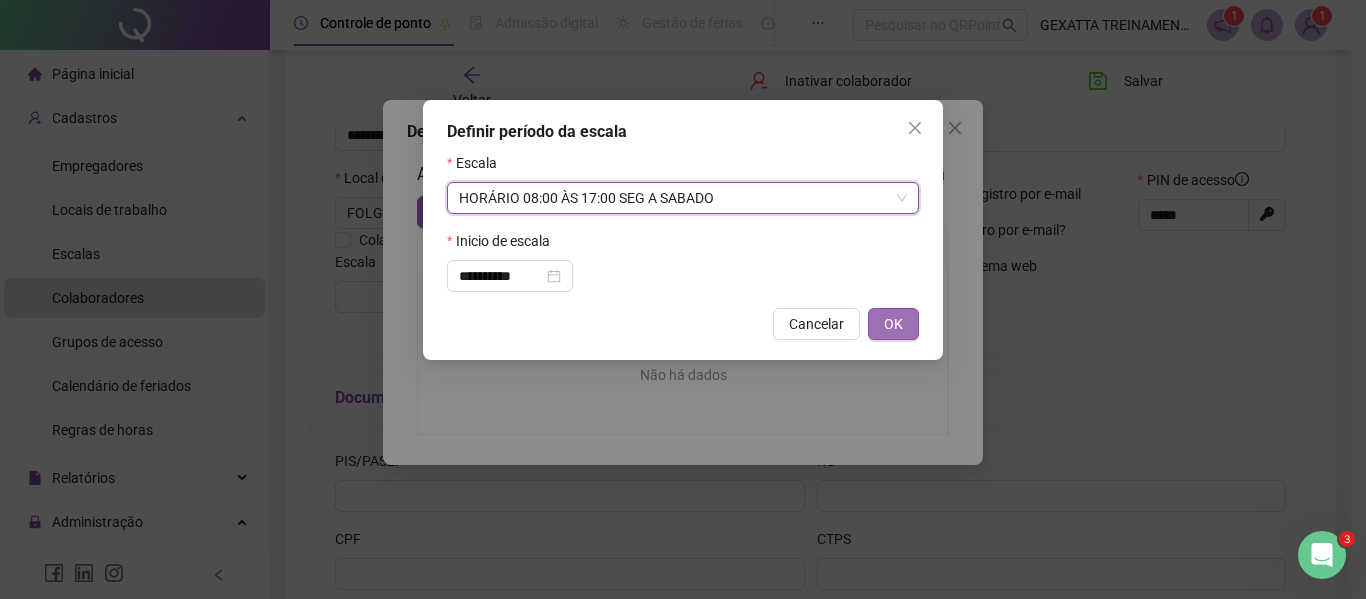 click on "OK" at bounding box center (893, 324) 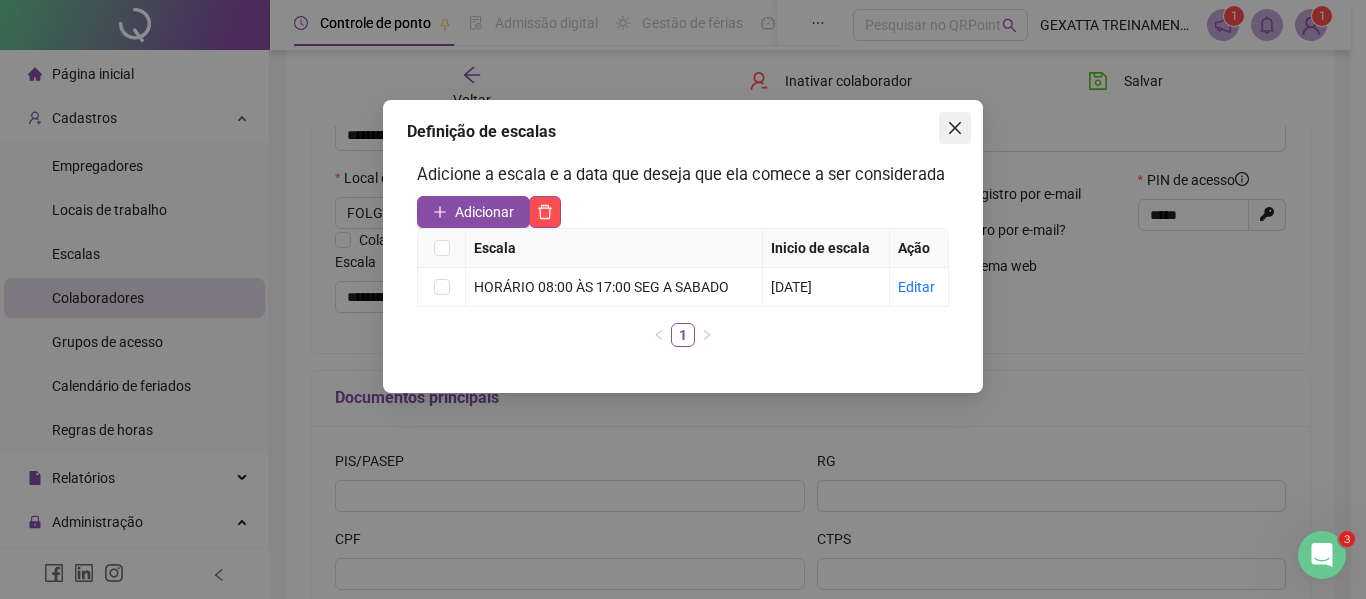 click 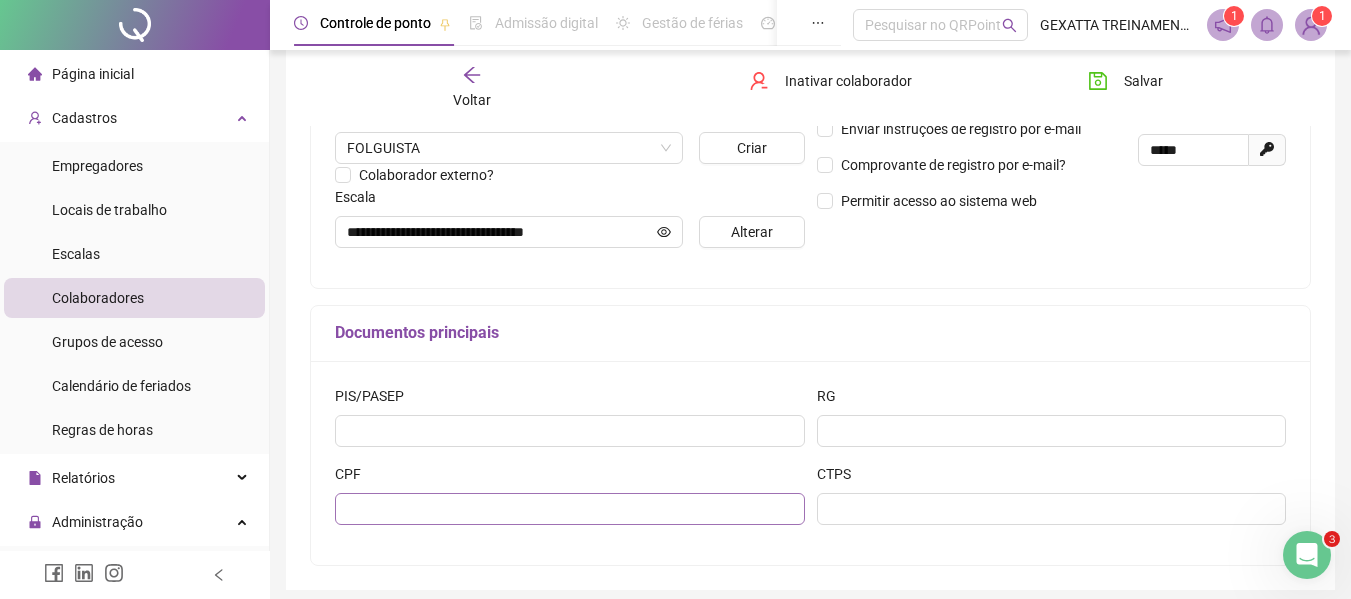 scroll, scrollTop: 500, scrollLeft: 0, axis: vertical 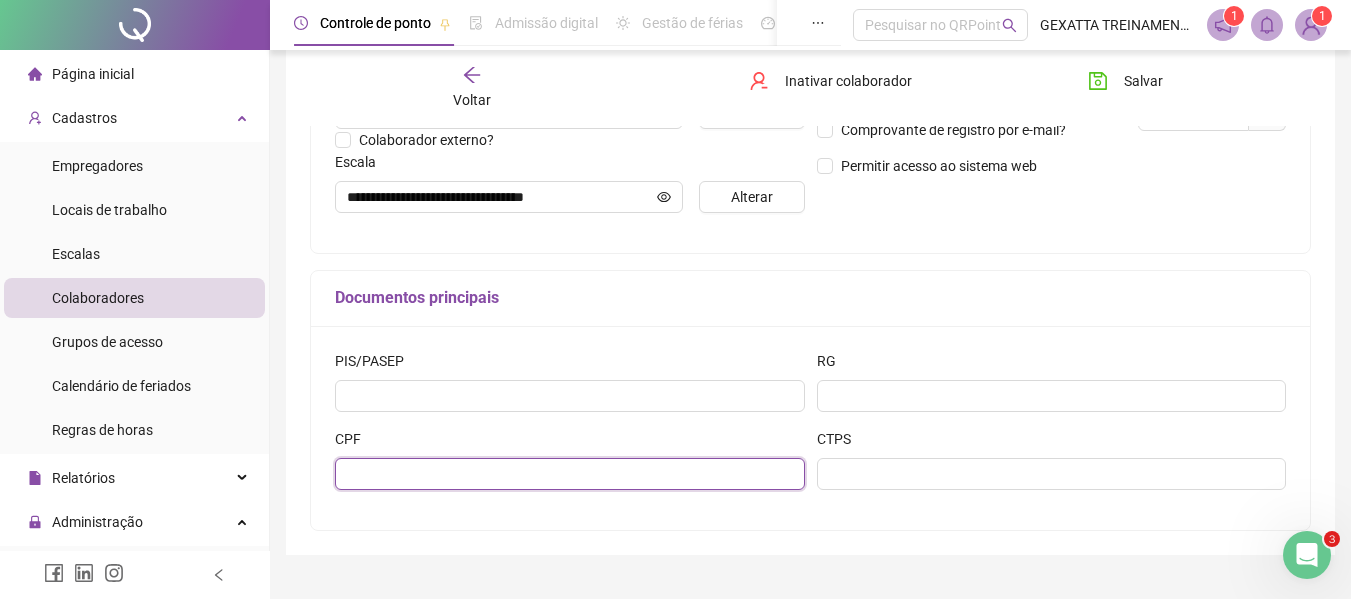 click at bounding box center [570, 474] 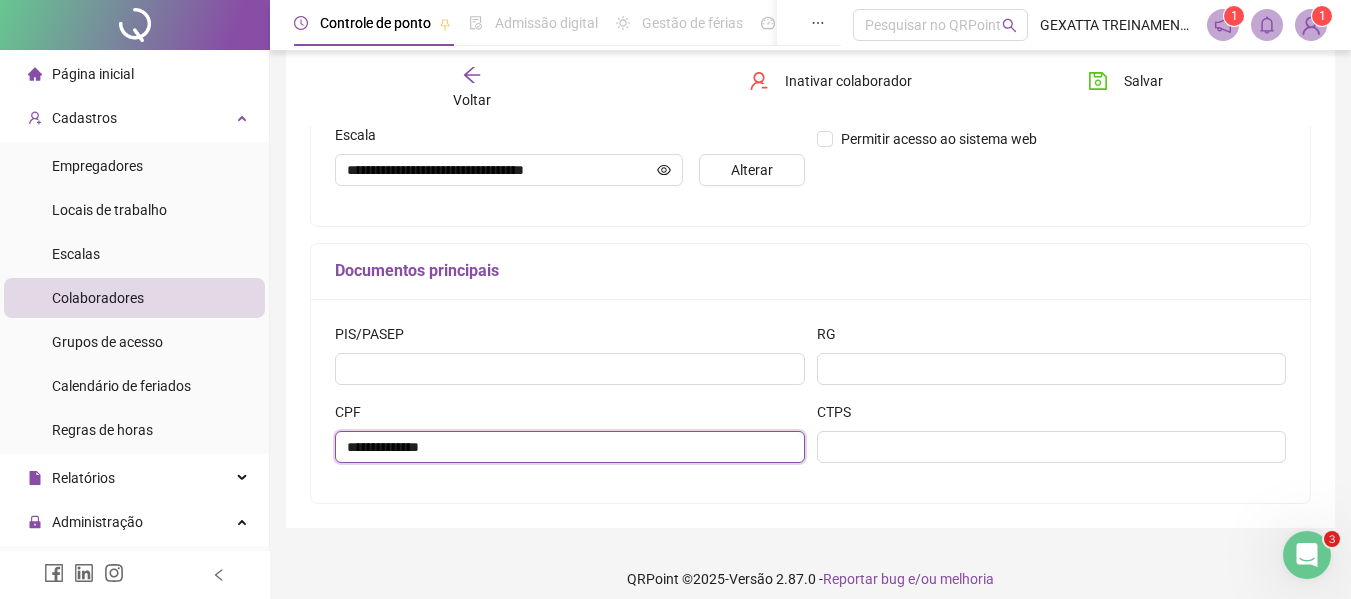 scroll, scrollTop: 542, scrollLeft: 0, axis: vertical 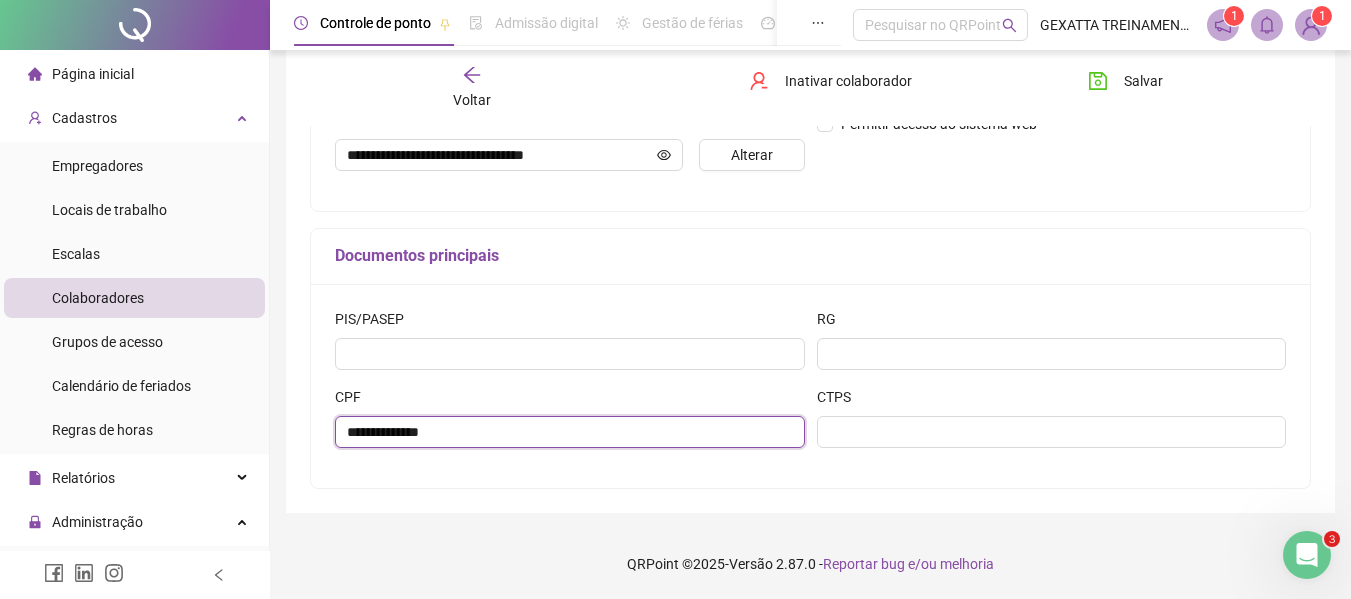 type on "**********" 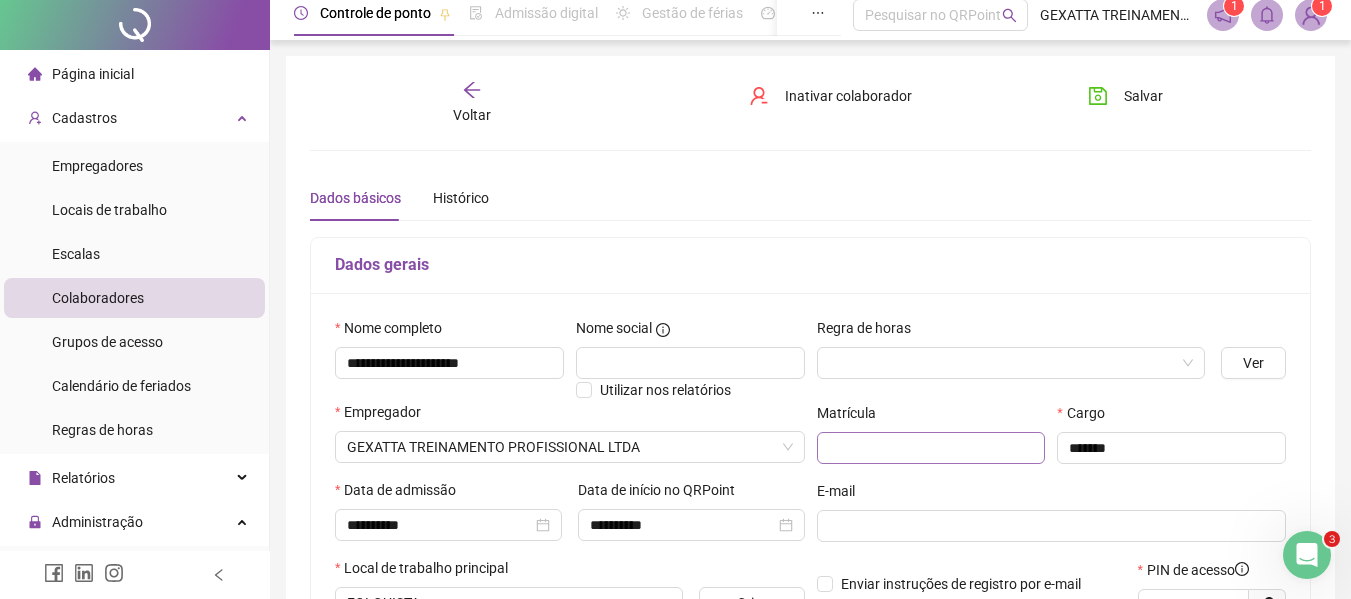 scroll, scrollTop: 0, scrollLeft: 0, axis: both 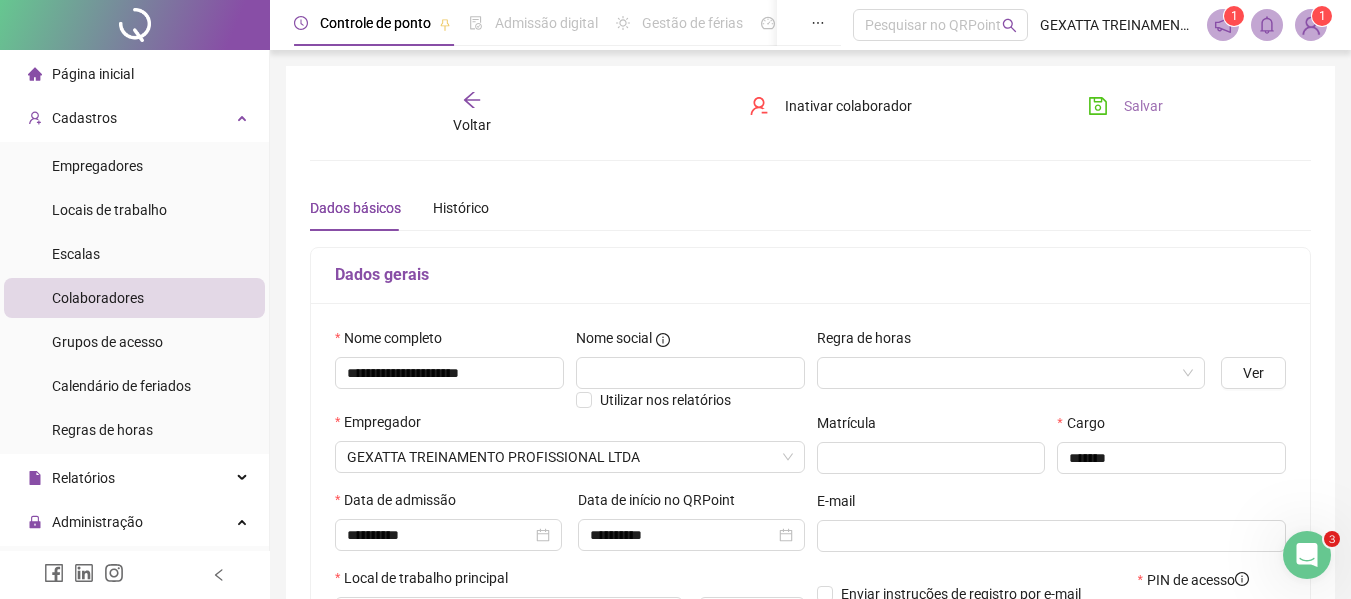 click on "Salvar" at bounding box center (1143, 106) 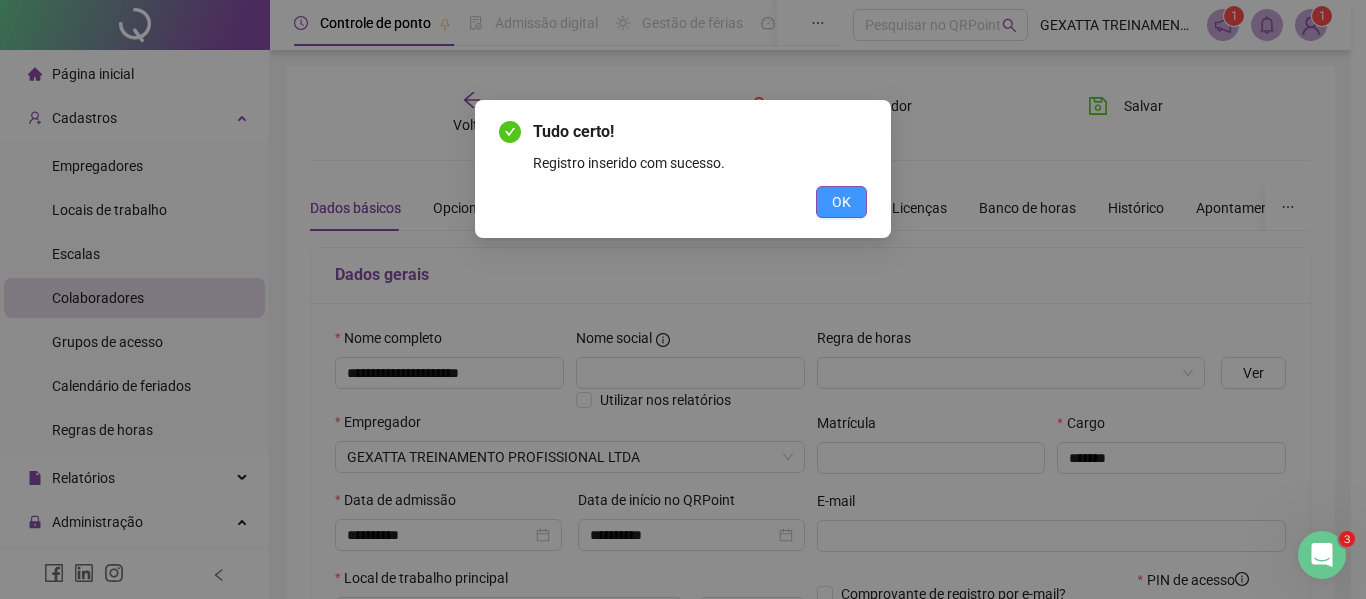 click on "OK" at bounding box center [841, 202] 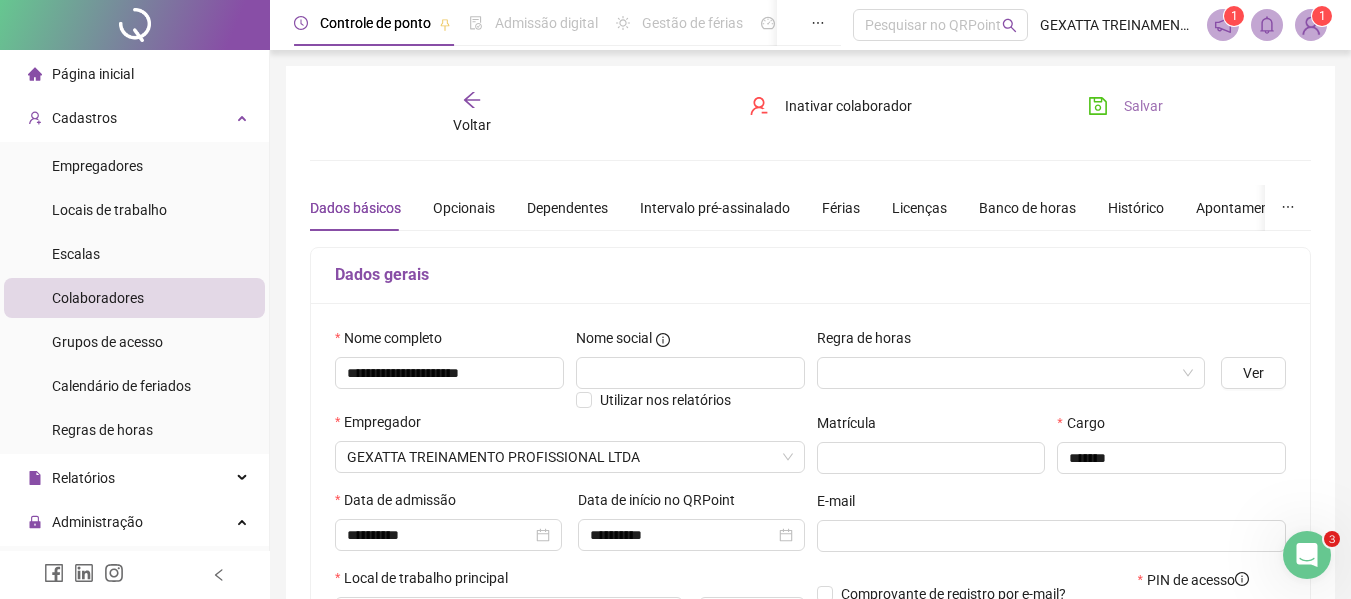 click on "Salvar" at bounding box center (1143, 106) 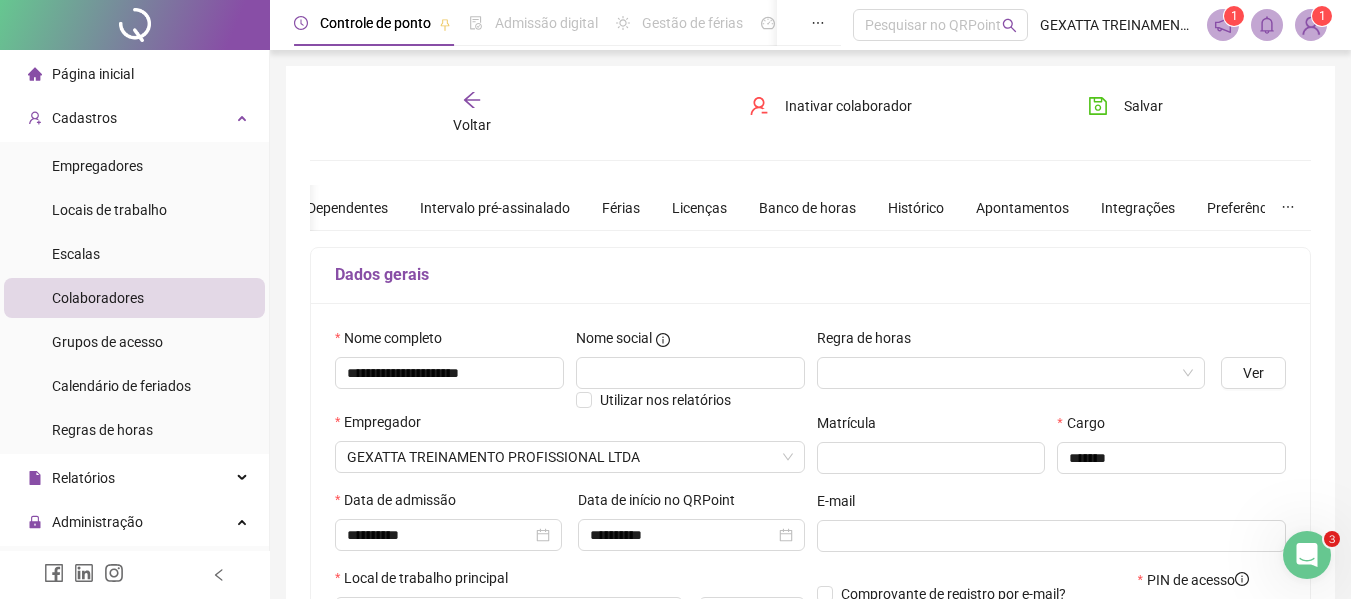click on "Voltar" at bounding box center (472, 125) 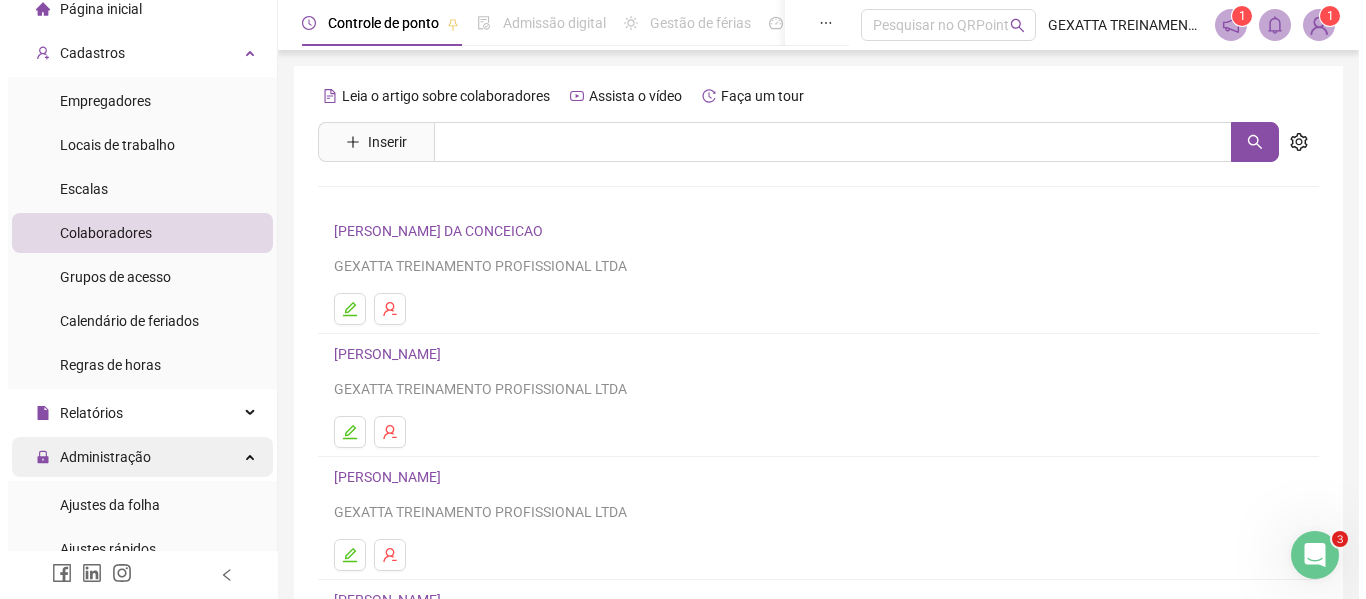 scroll, scrollTop: 100, scrollLeft: 0, axis: vertical 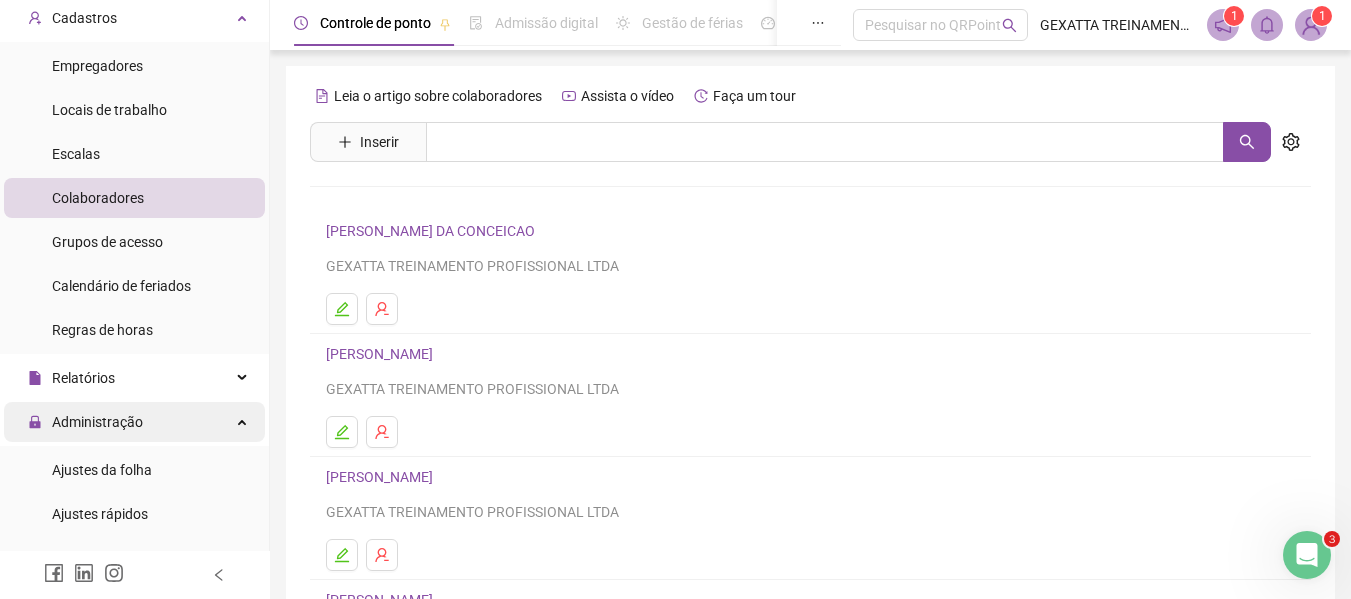 click on "Administração" at bounding box center (134, 422) 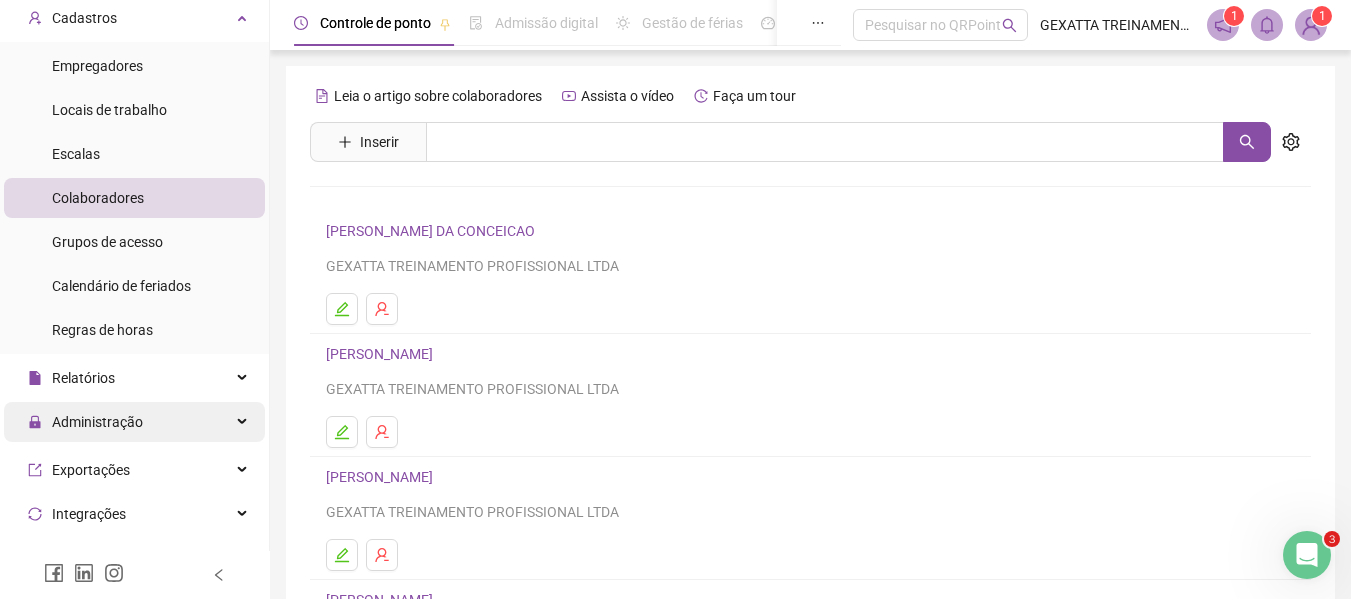 click on "Administração" at bounding box center (134, 422) 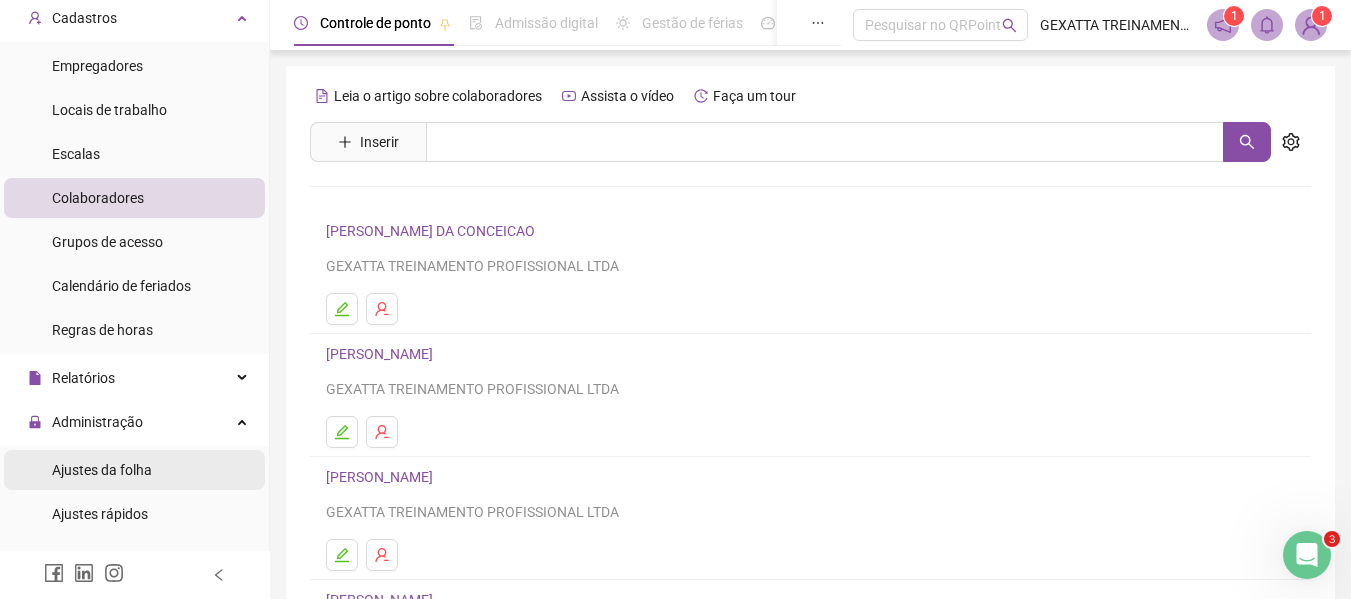 click on "Ajustes da folha" at bounding box center [102, 470] 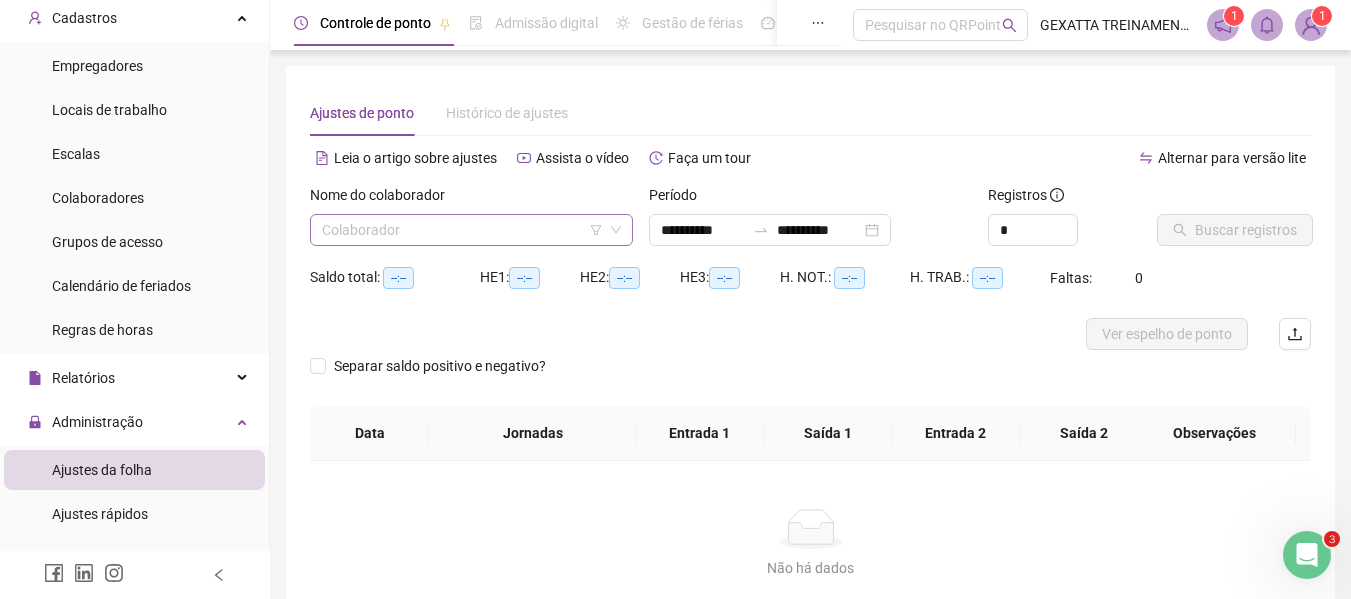 click at bounding box center [465, 230] 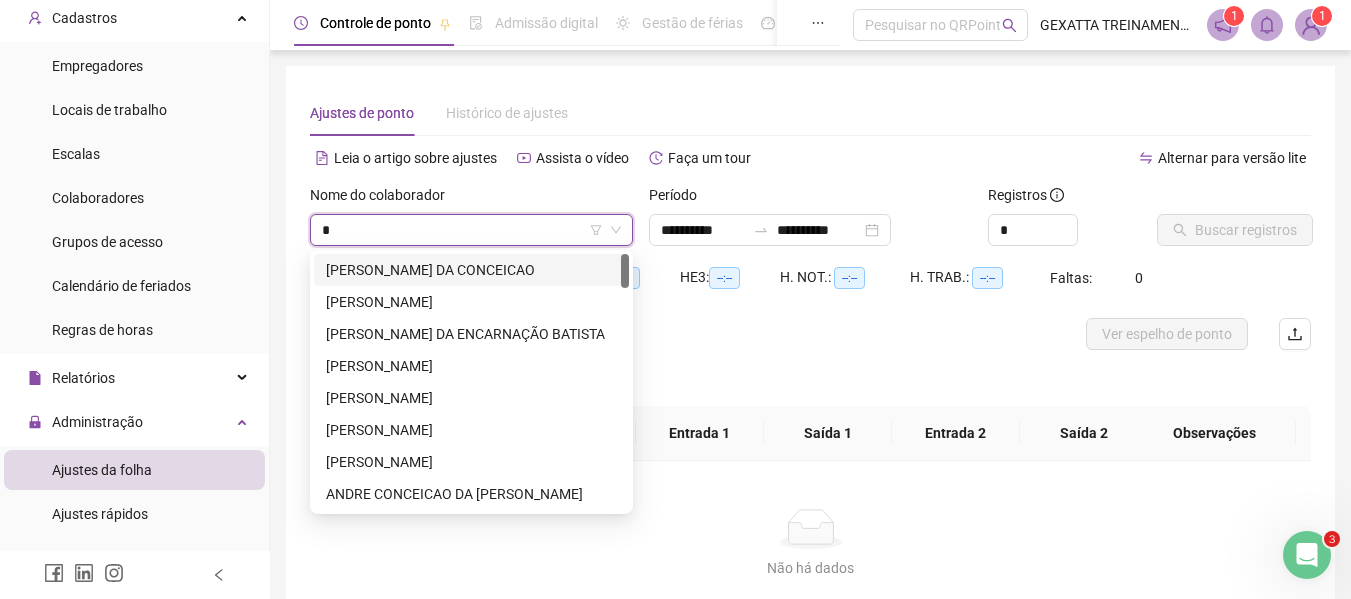 type on "**" 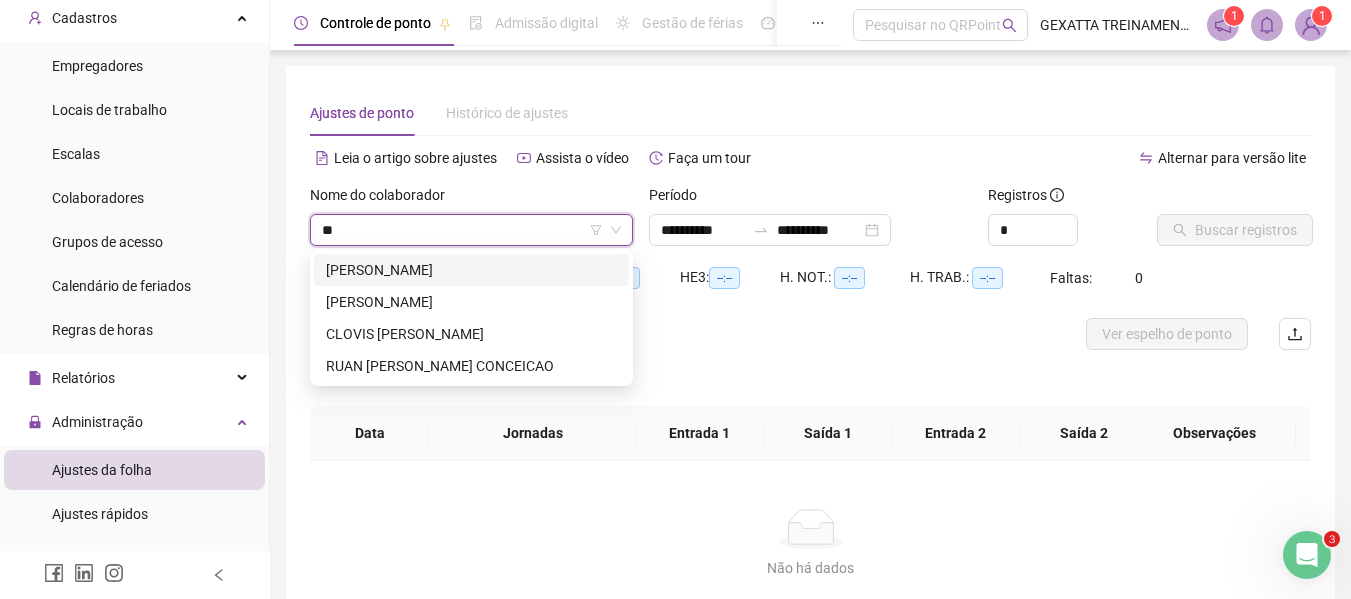 click on "[PERSON_NAME]" at bounding box center (471, 270) 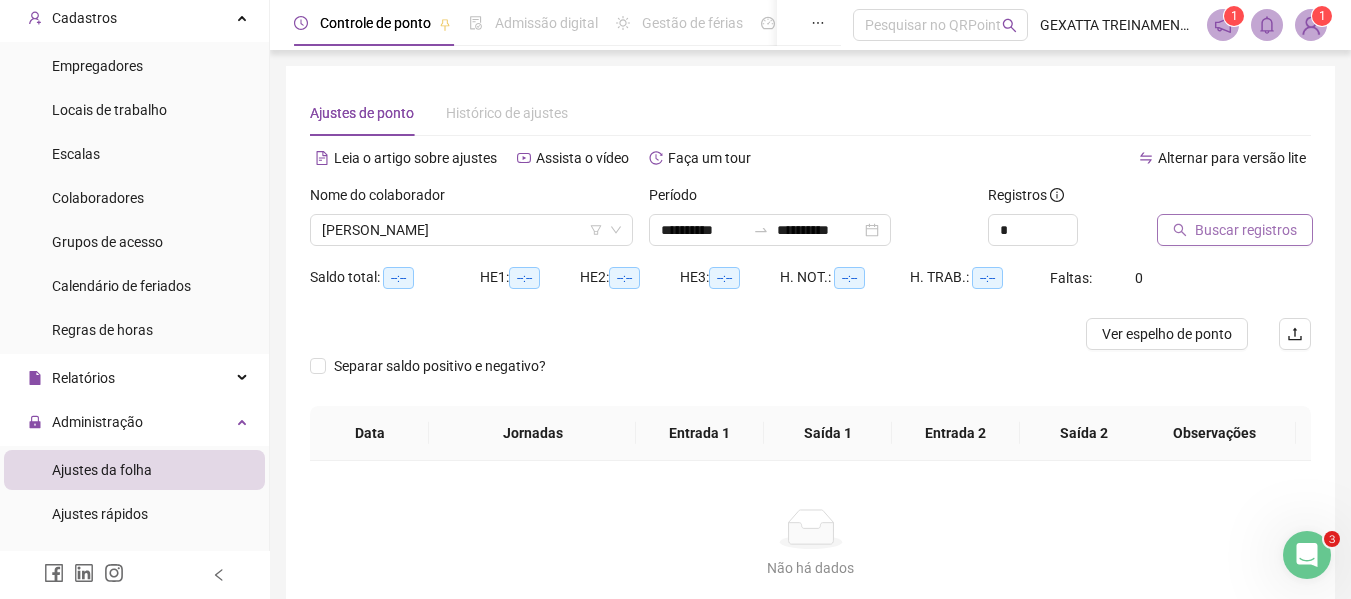 click on "Buscar registros" at bounding box center (1246, 230) 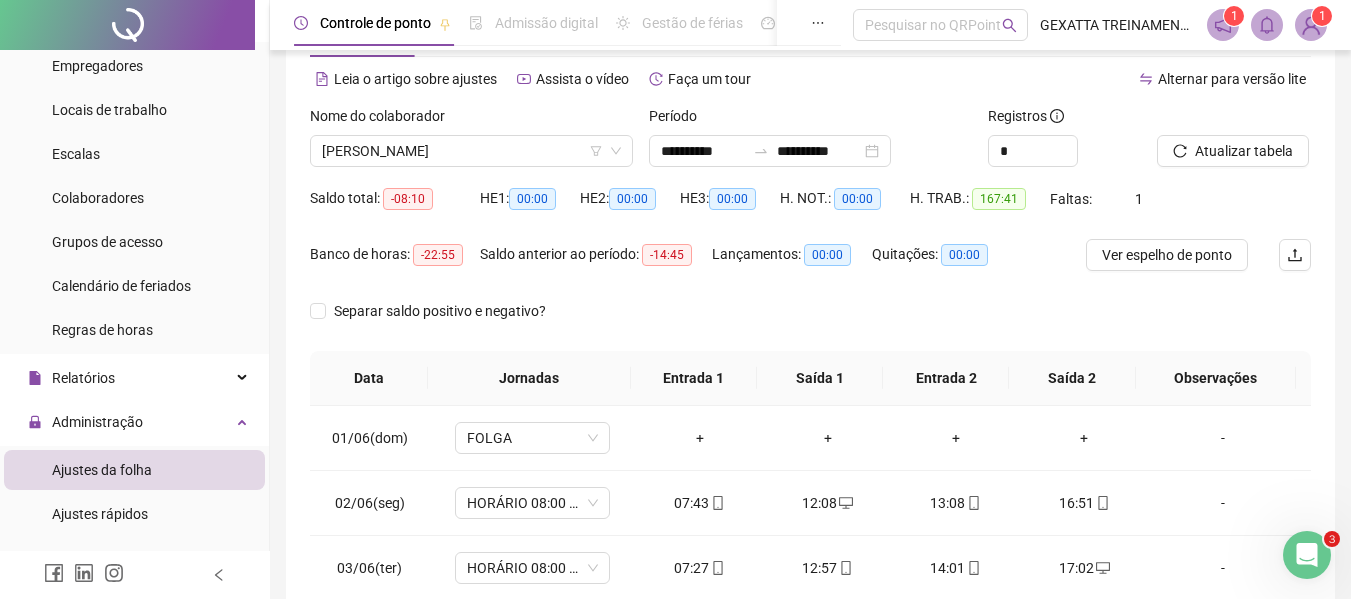 scroll, scrollTop: 300, scrollLeft: 0, axis: vertical 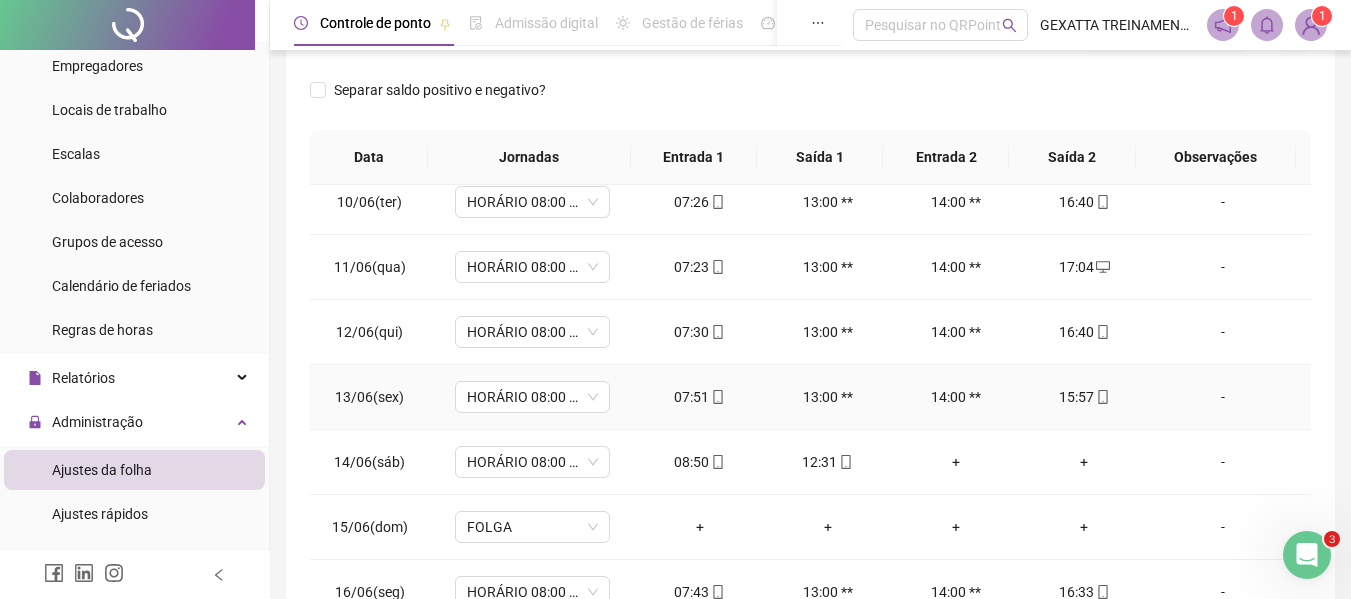 click on "15:57" at bounding box center [1084, 397] 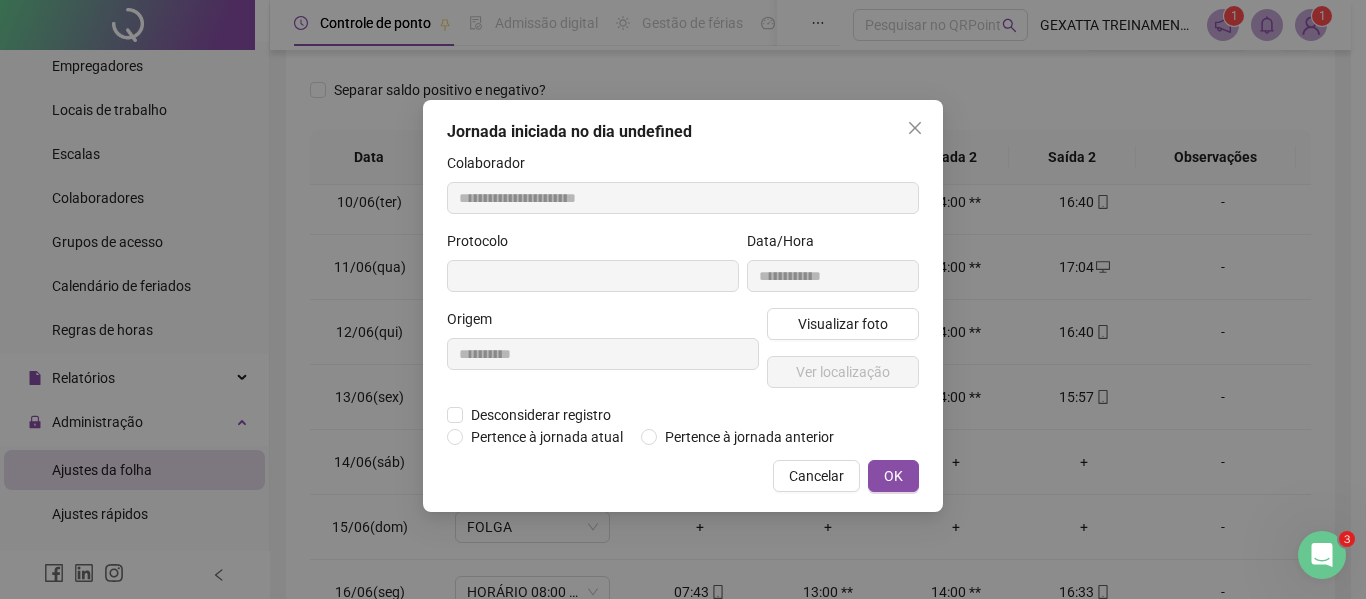 type on "**********" 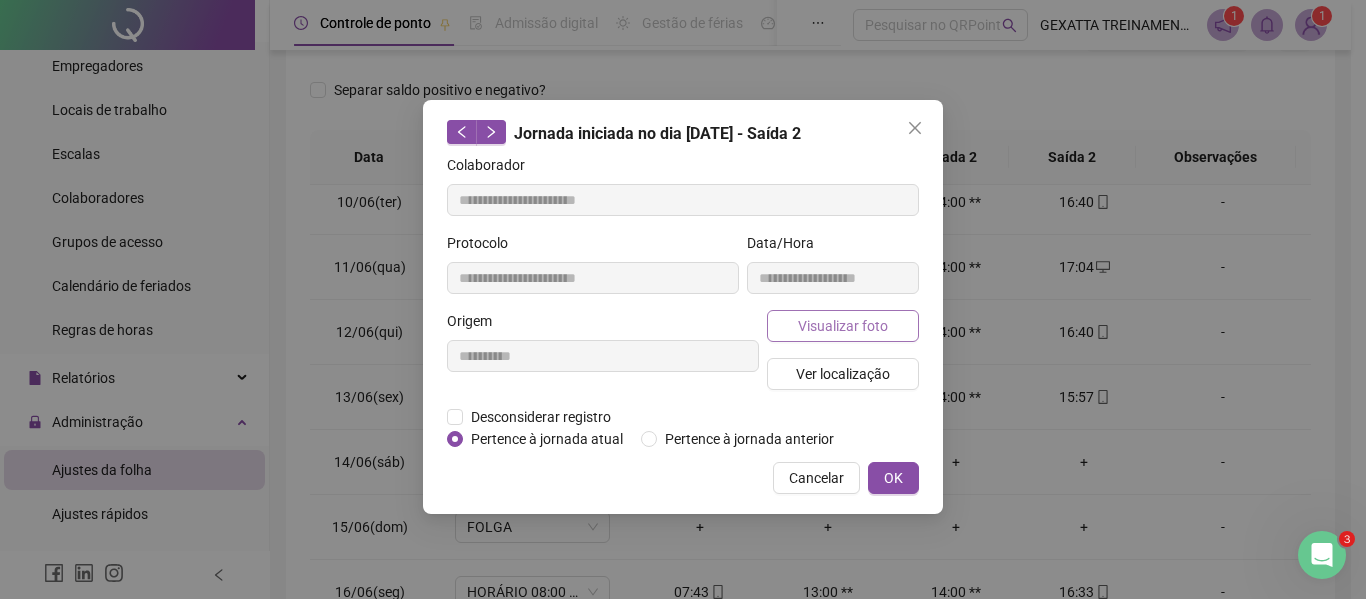 click on "Visualizar foto" at bounding box center [843, 326] 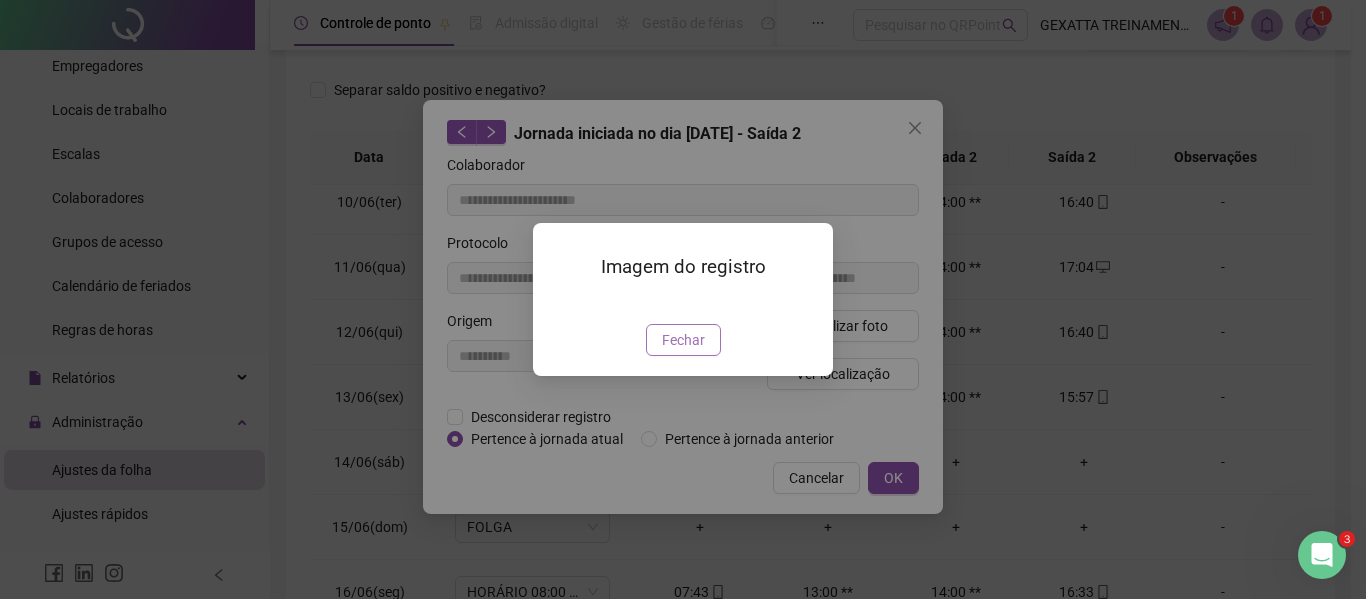 click on "Fechar" at bounding box center (683, 340) 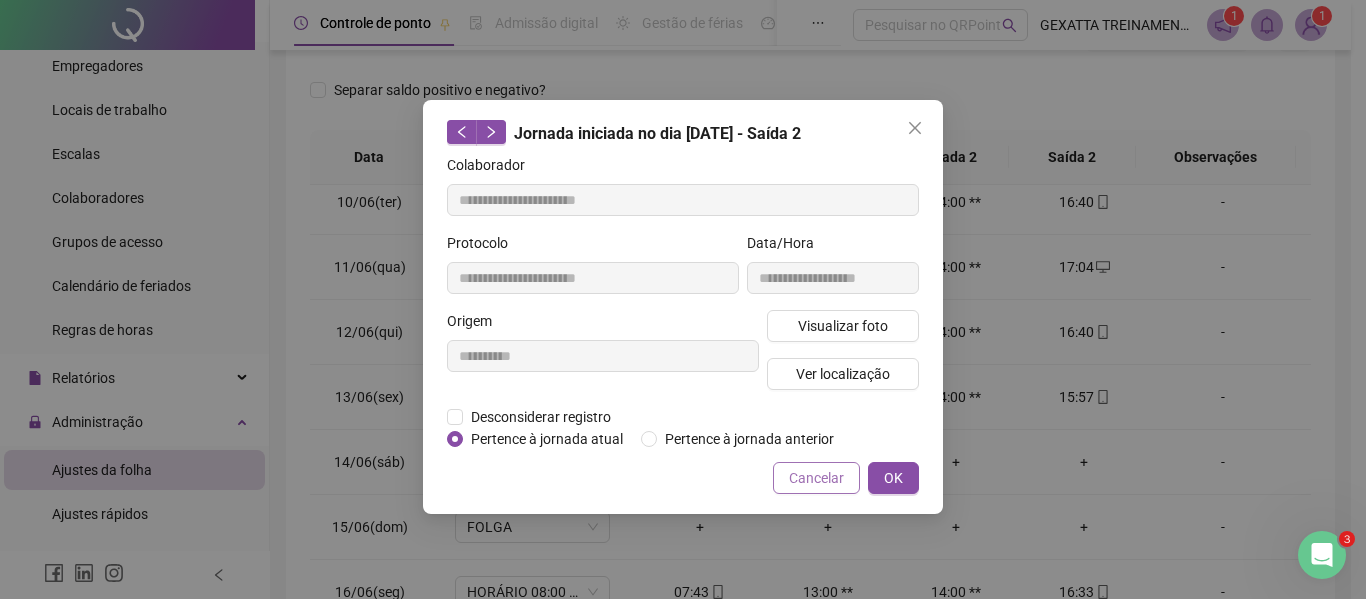 click on "Cancelar" at bounding box center (816, 478) 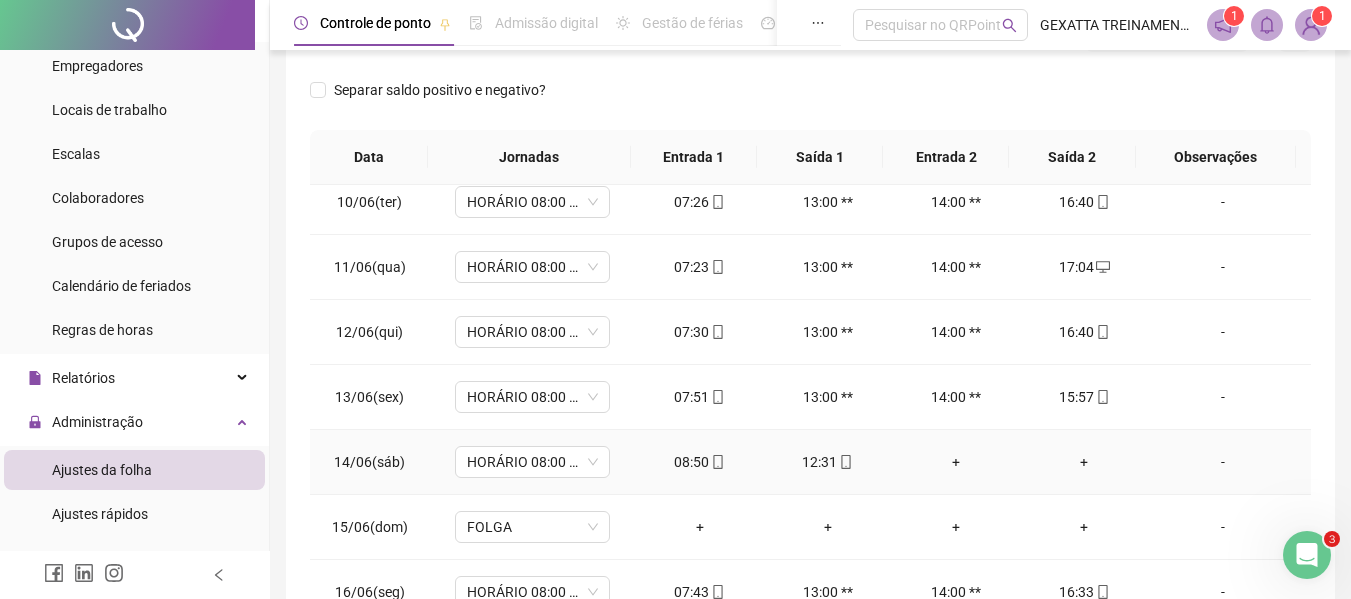 click at bounding box center (845, 462) 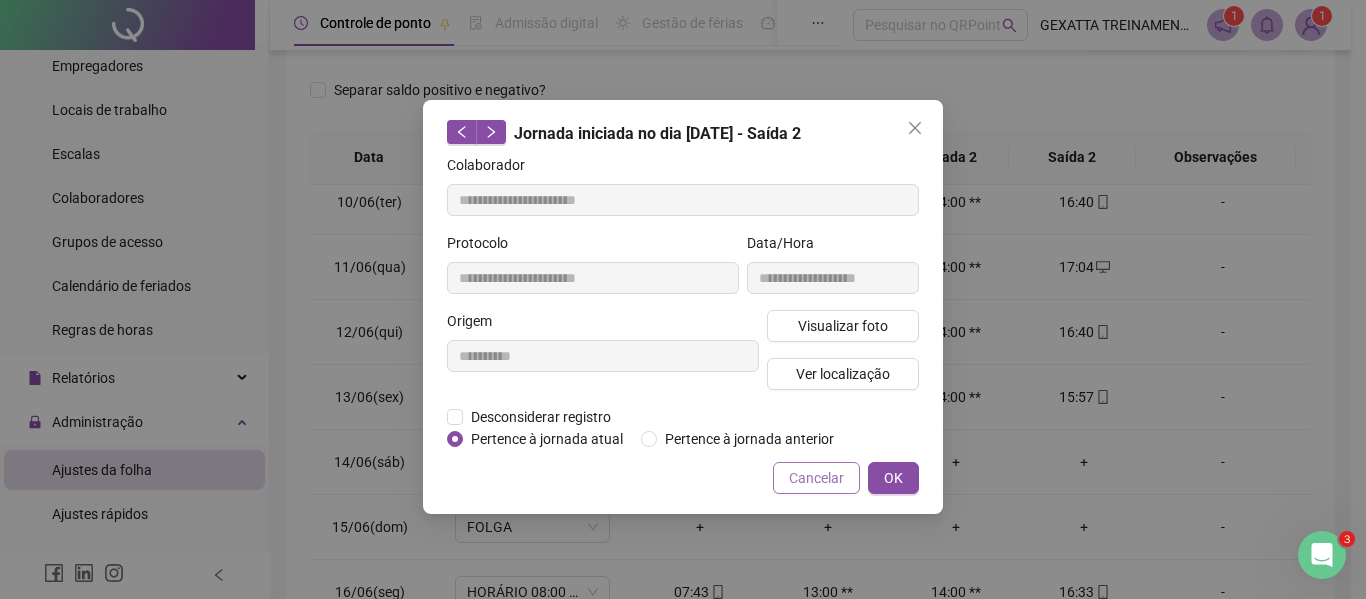 type on "**********" 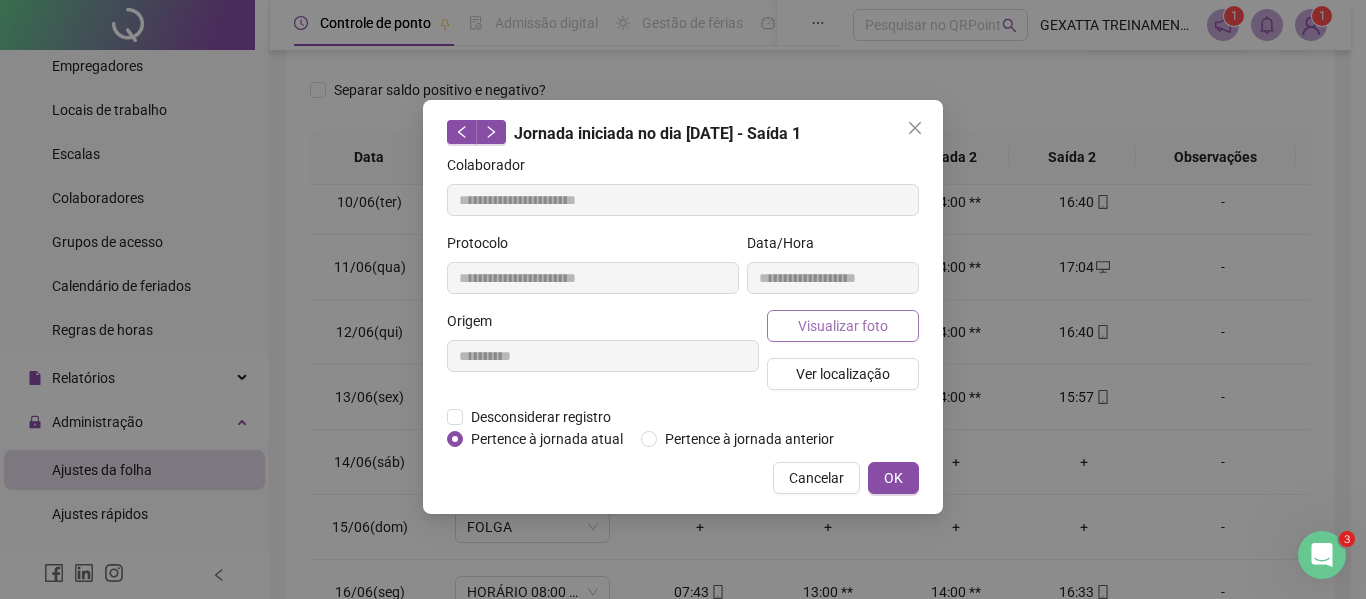 click on "Visualizar foto" at bounding box center (843, 326) 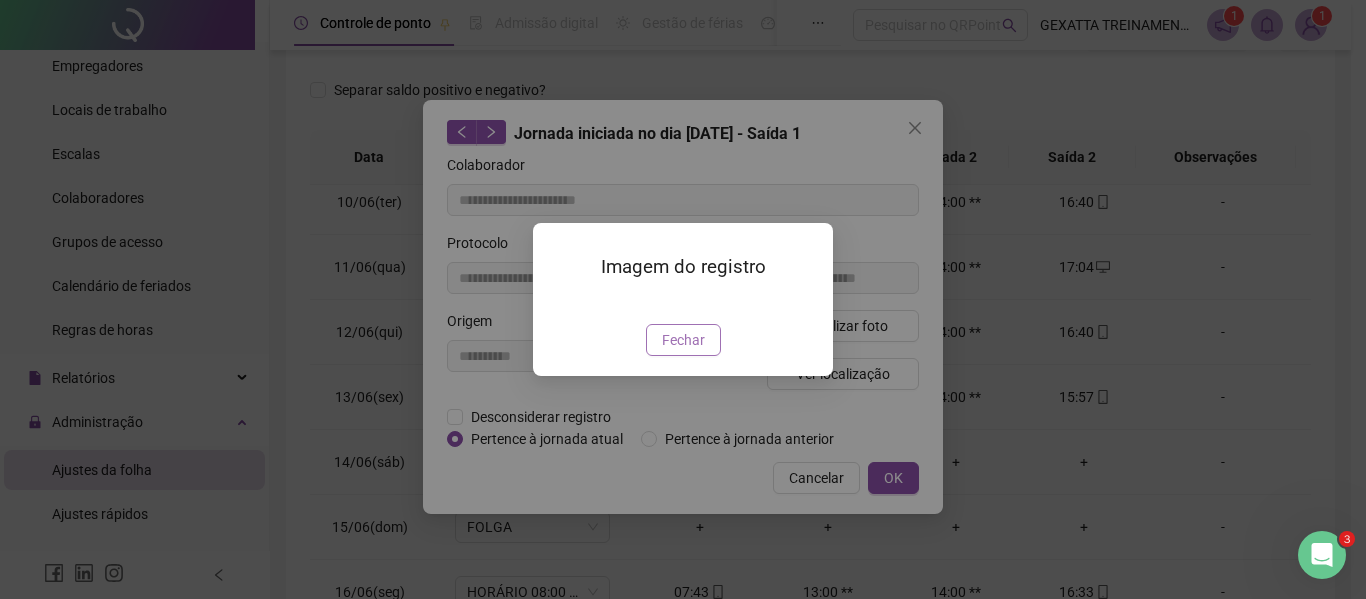 click on "Fechar" at bounding box center (683, 340) 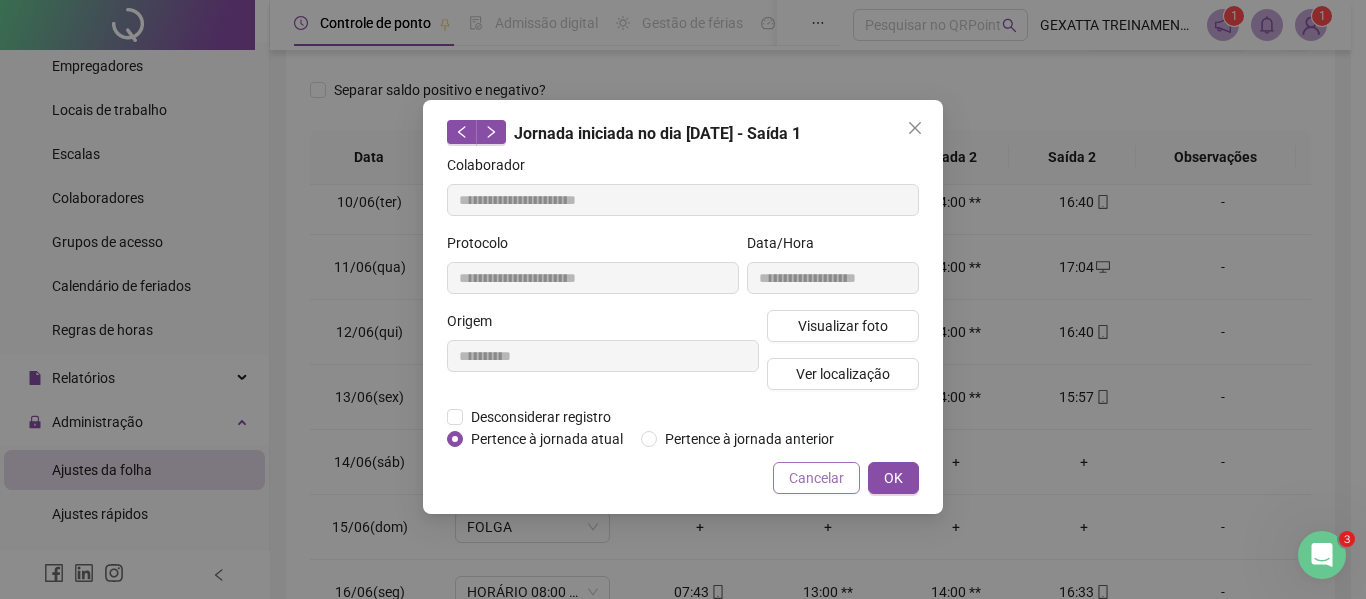 click on "Cancelar" at bounding box center (816, 478) 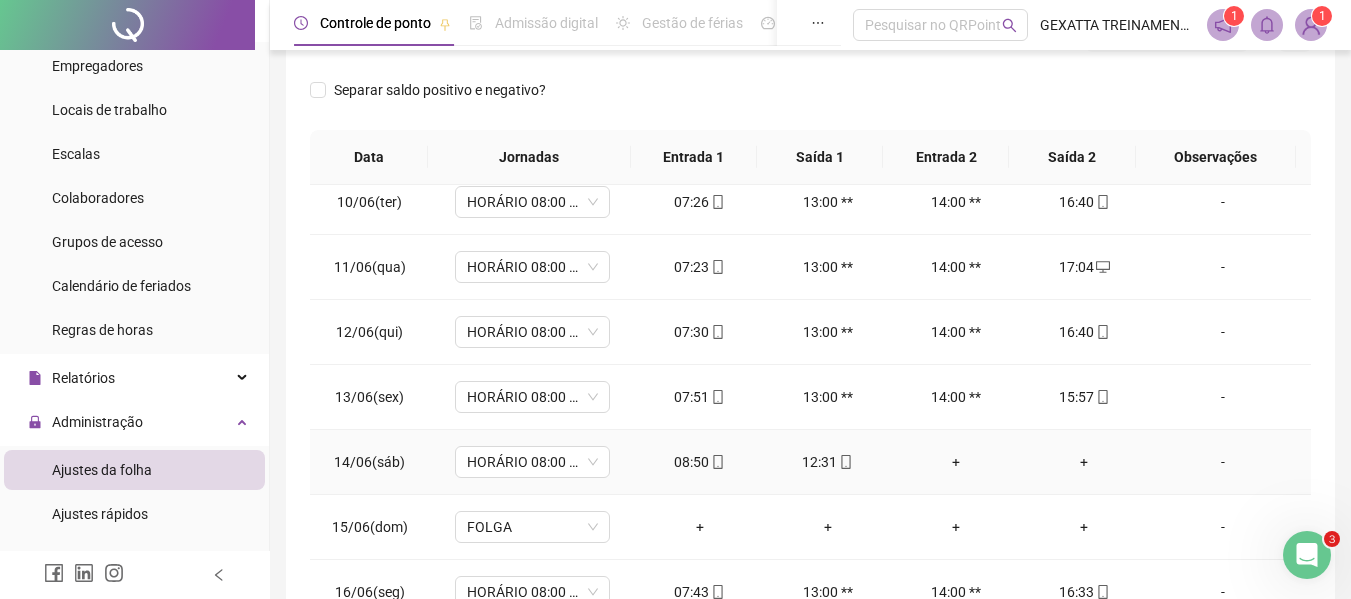 click on "08:50" at bounding box center (700, 462) 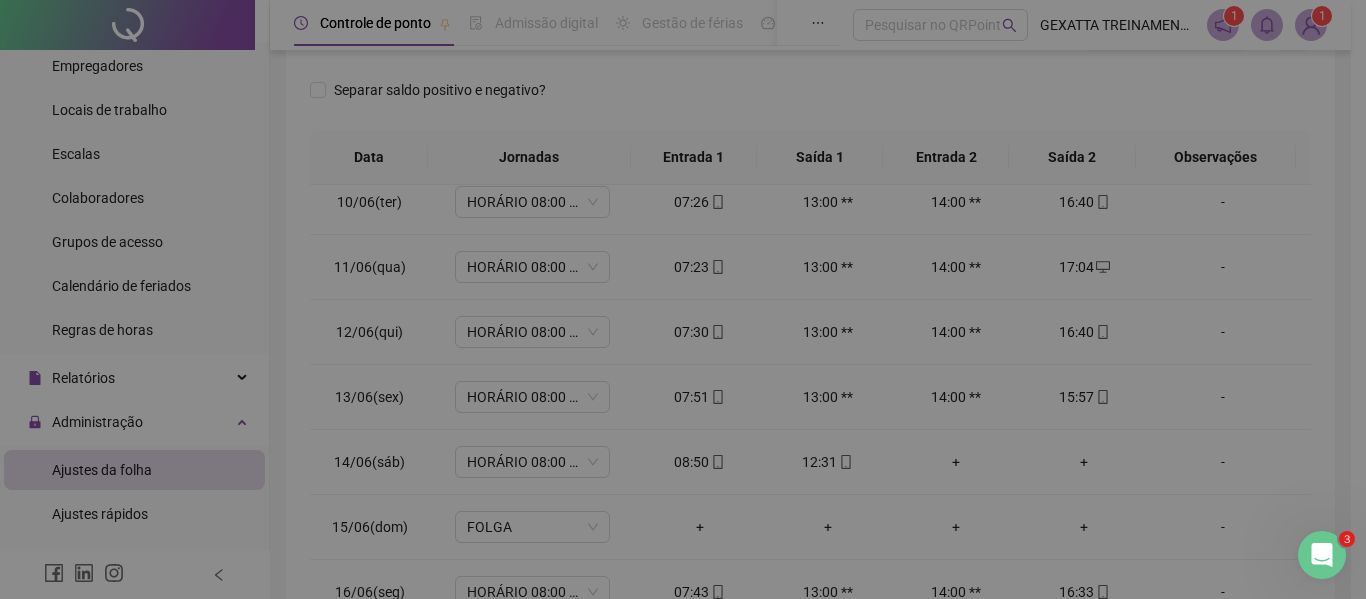 type on "**********" 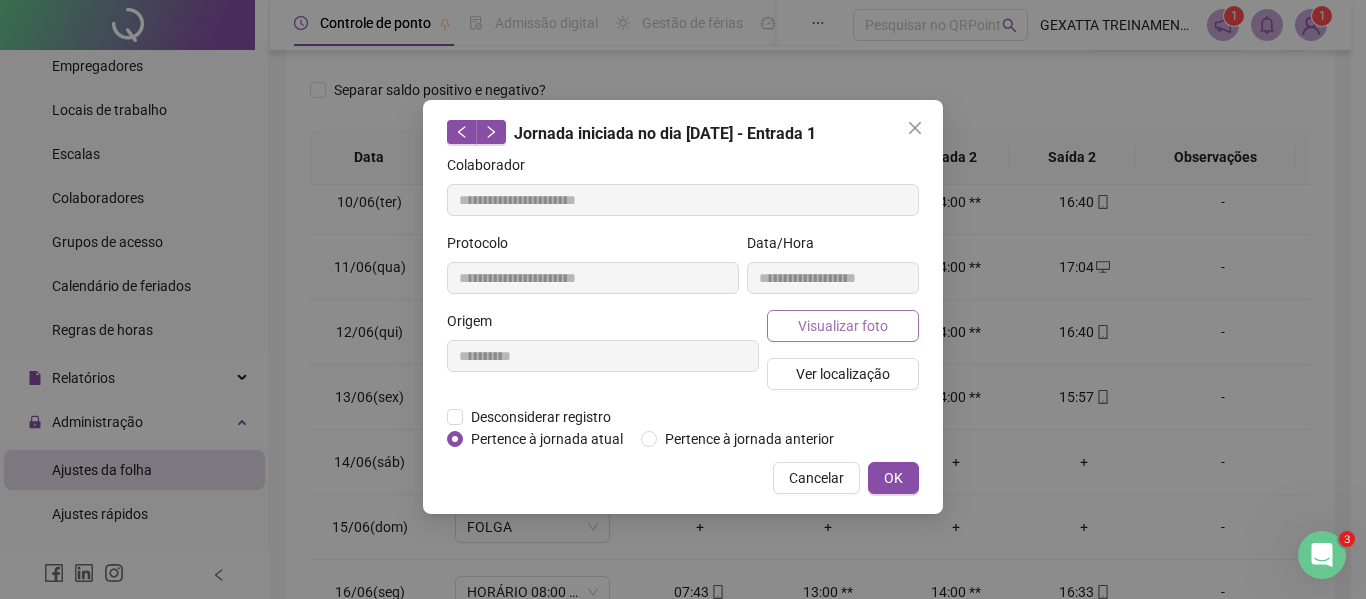 click on "Visualizar foto" at bounding box center (843, 326) 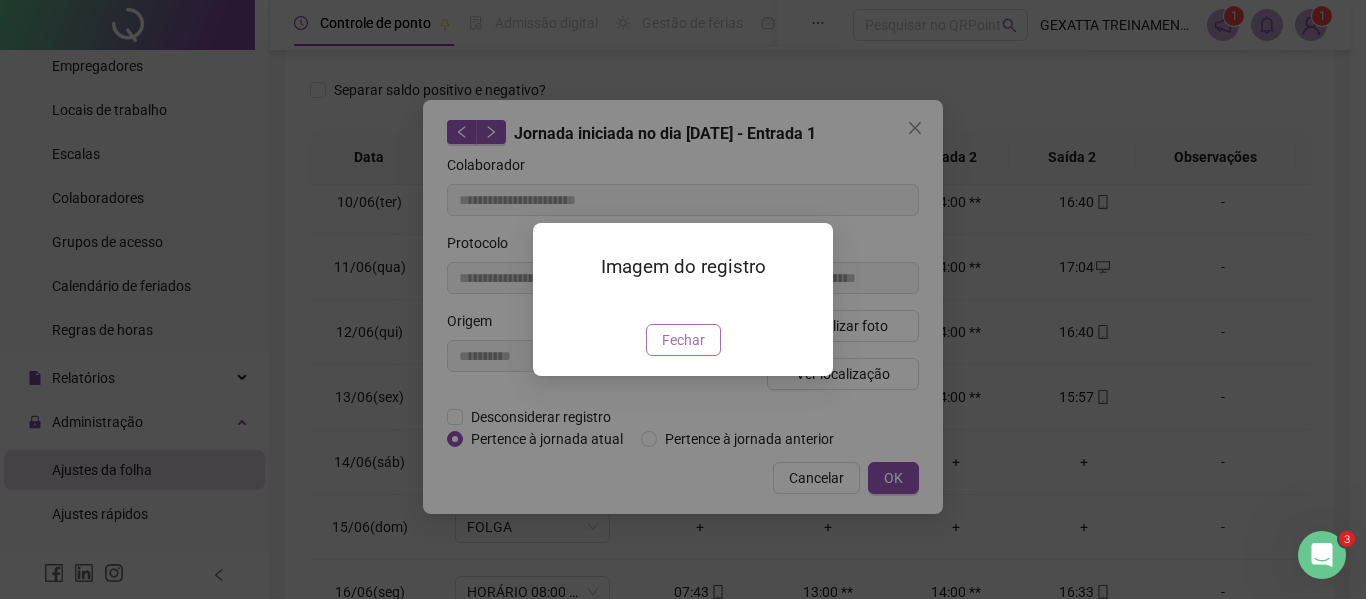 click on "Fechar" at bounding box center (683, 340) 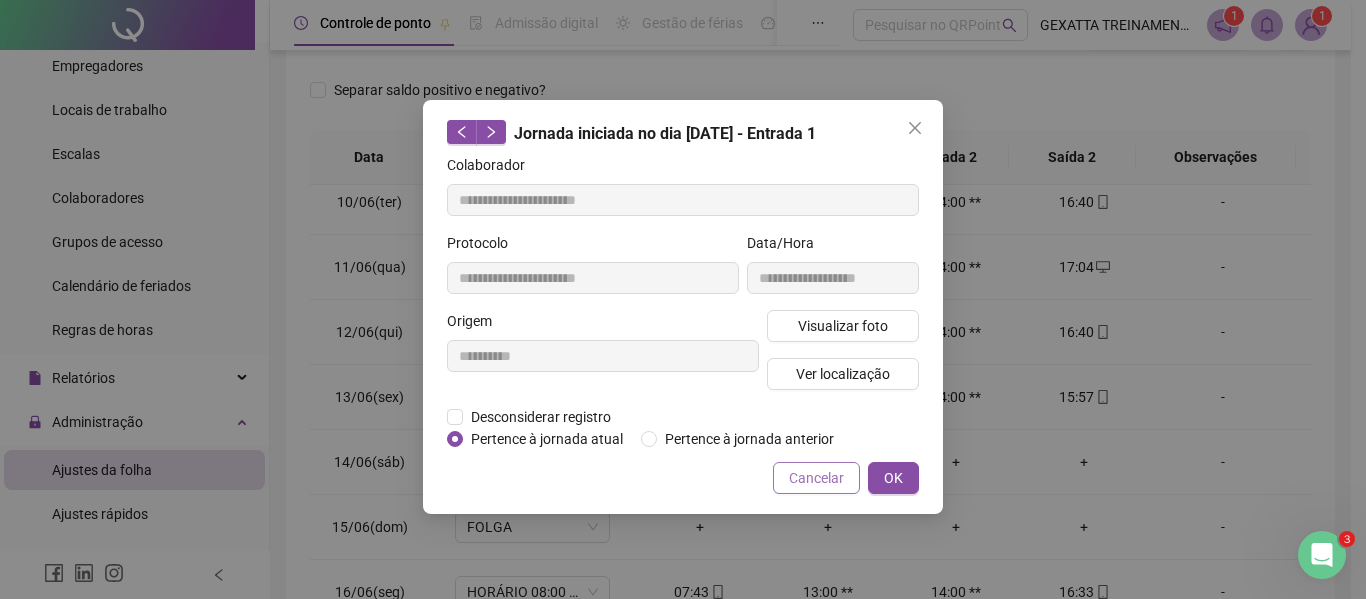 click on "Cancelar" at bounding box center [816, 478] 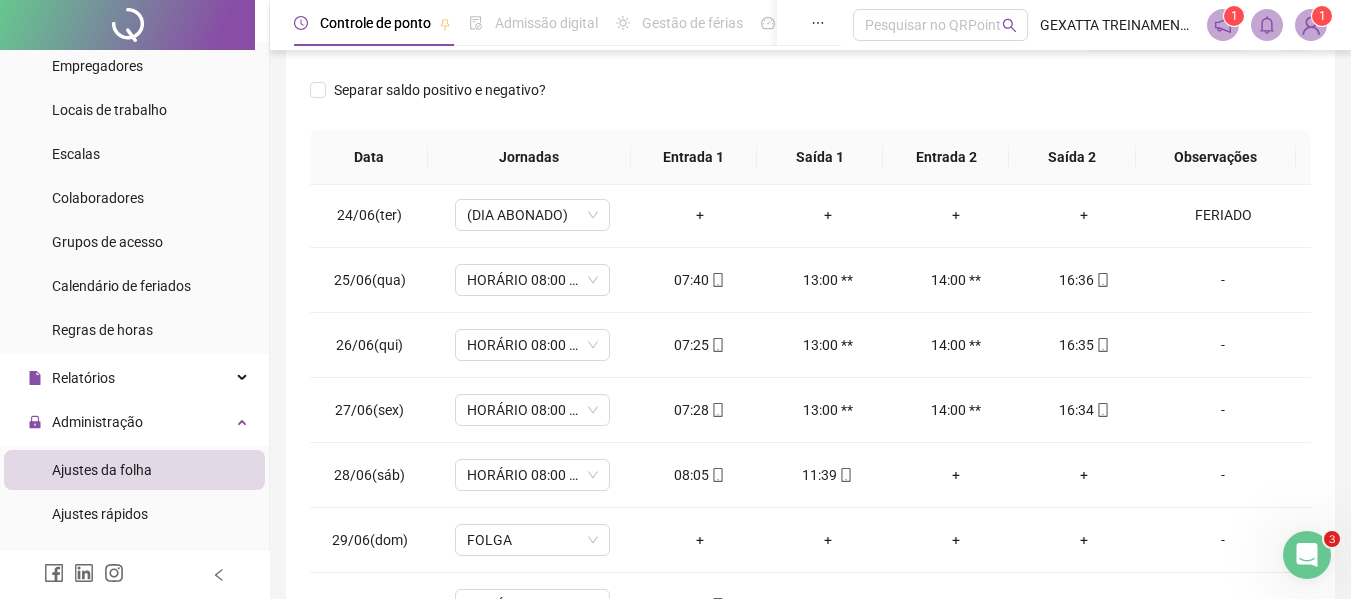 scroll, scrollTop: 1523, scrollLeft: 0, axis: vertical 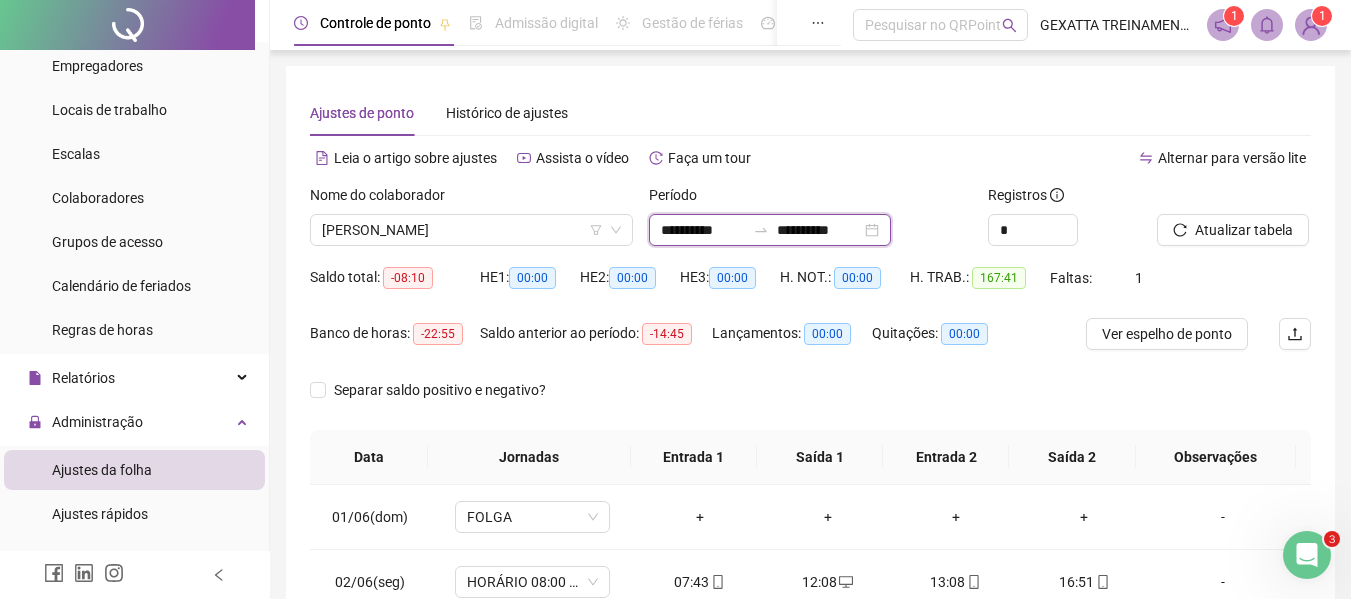 click on "**********" at bounding box center [703, 230] 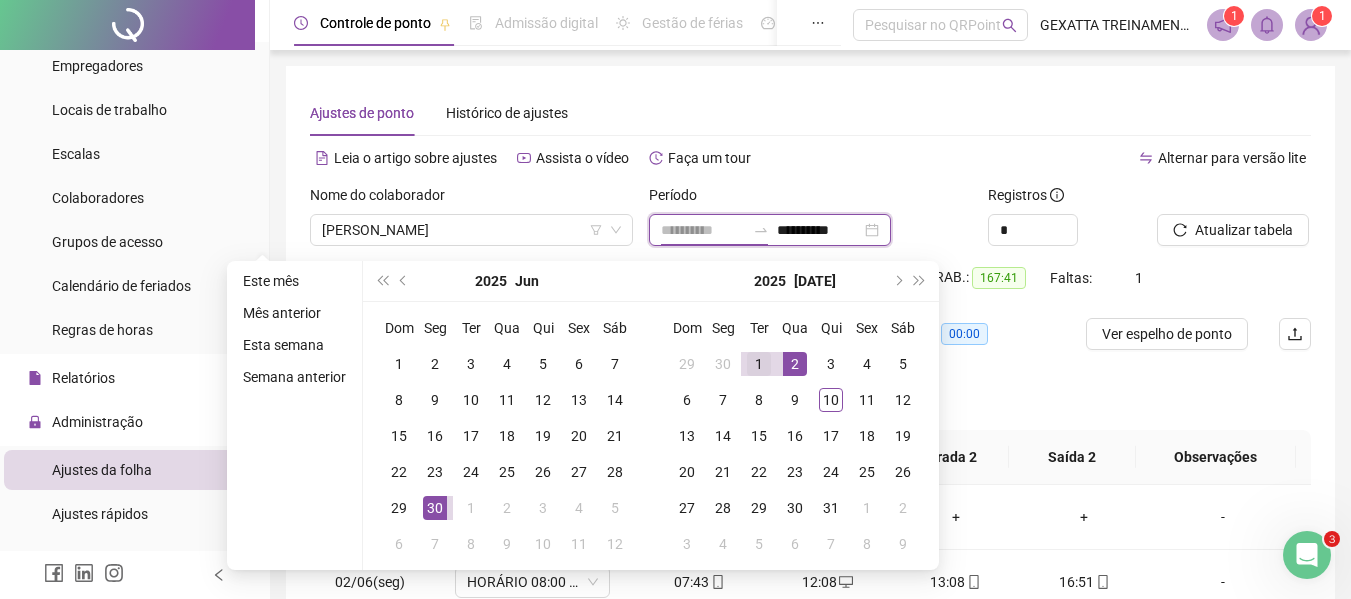 type on "**********" 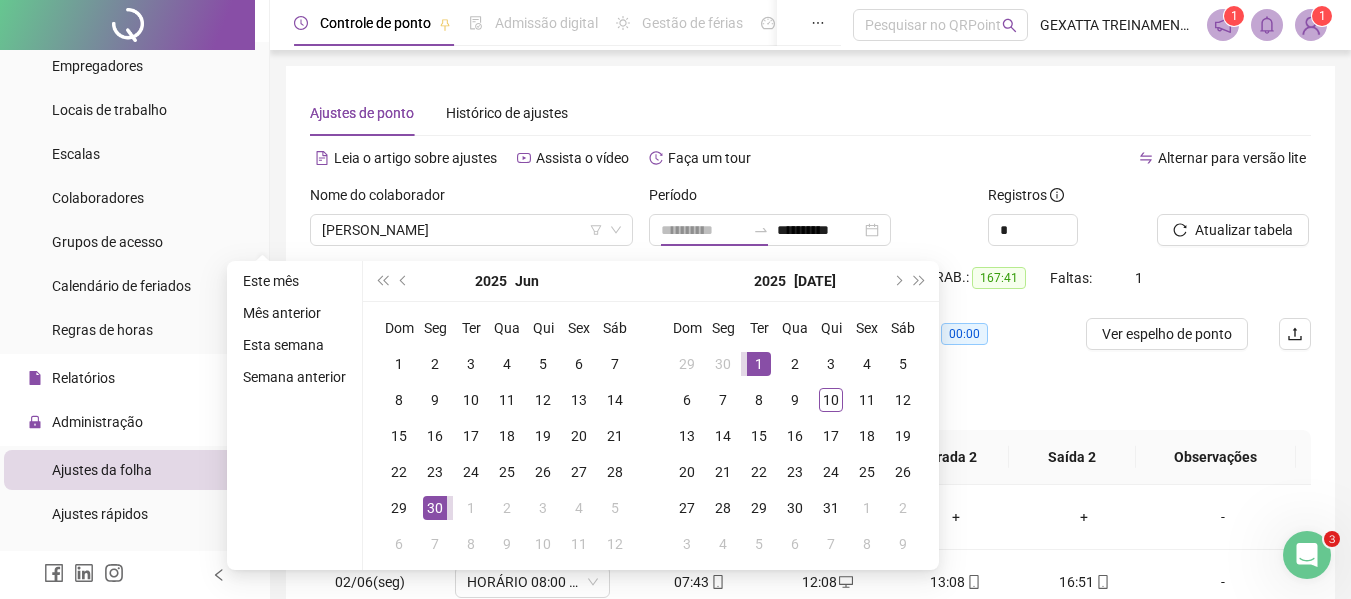 drag, startPoint x: 750, startPoint y: 358, endPoint x: 763, endPoint y: 361, distance: 13.341664 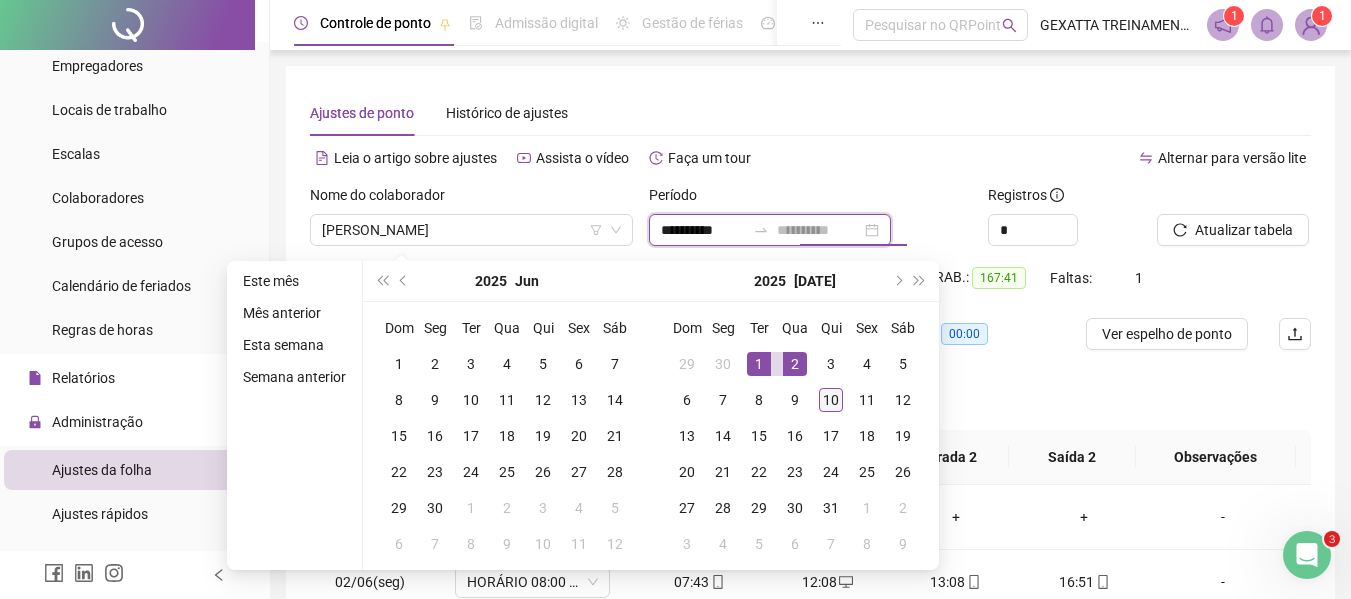 type on "**********" 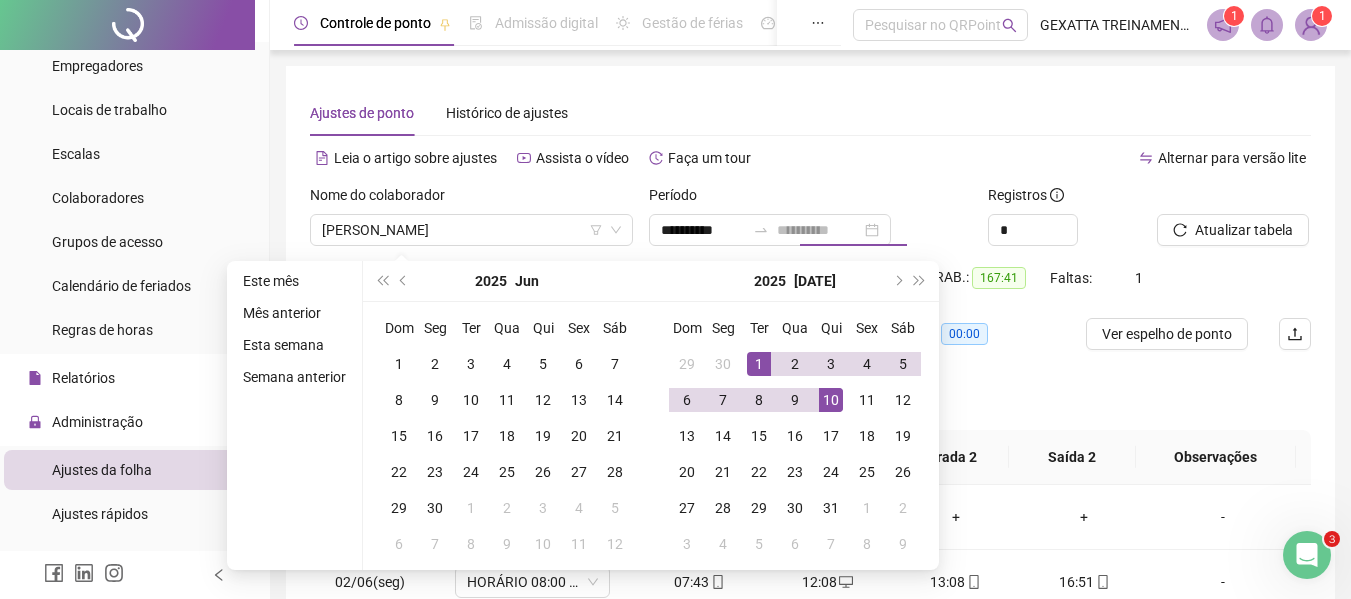 click on "10" at bounding box center [831, 400] 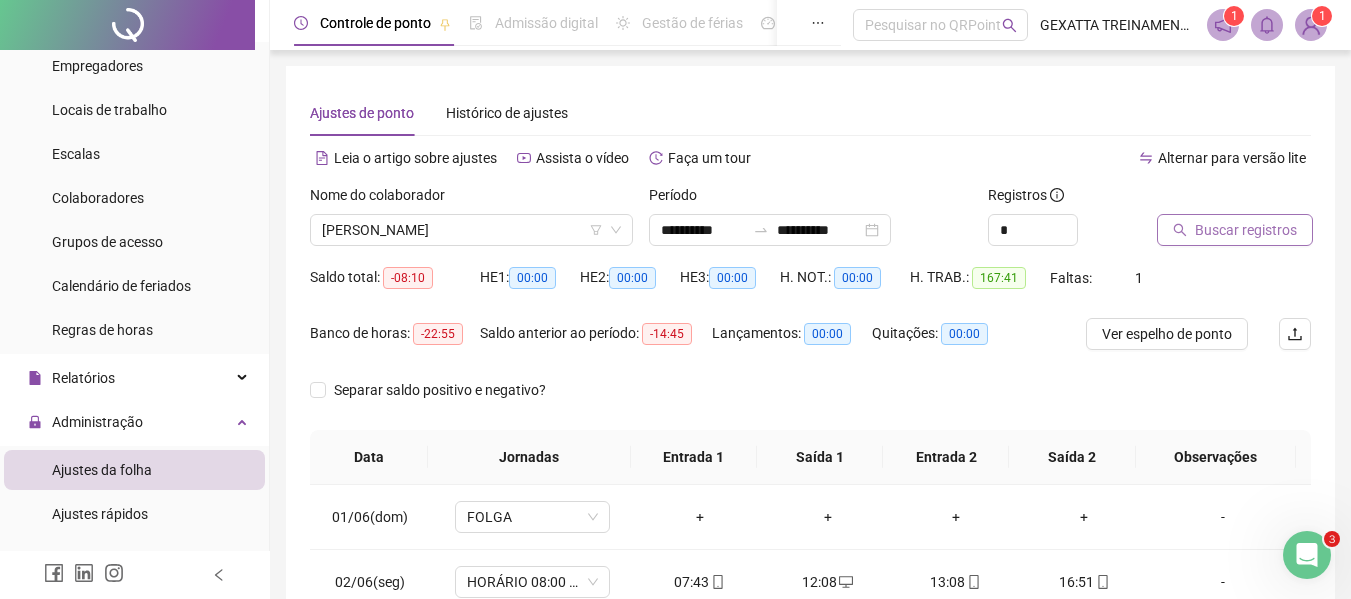 click on "Buscar registros" at bounding box center (1246, 230) 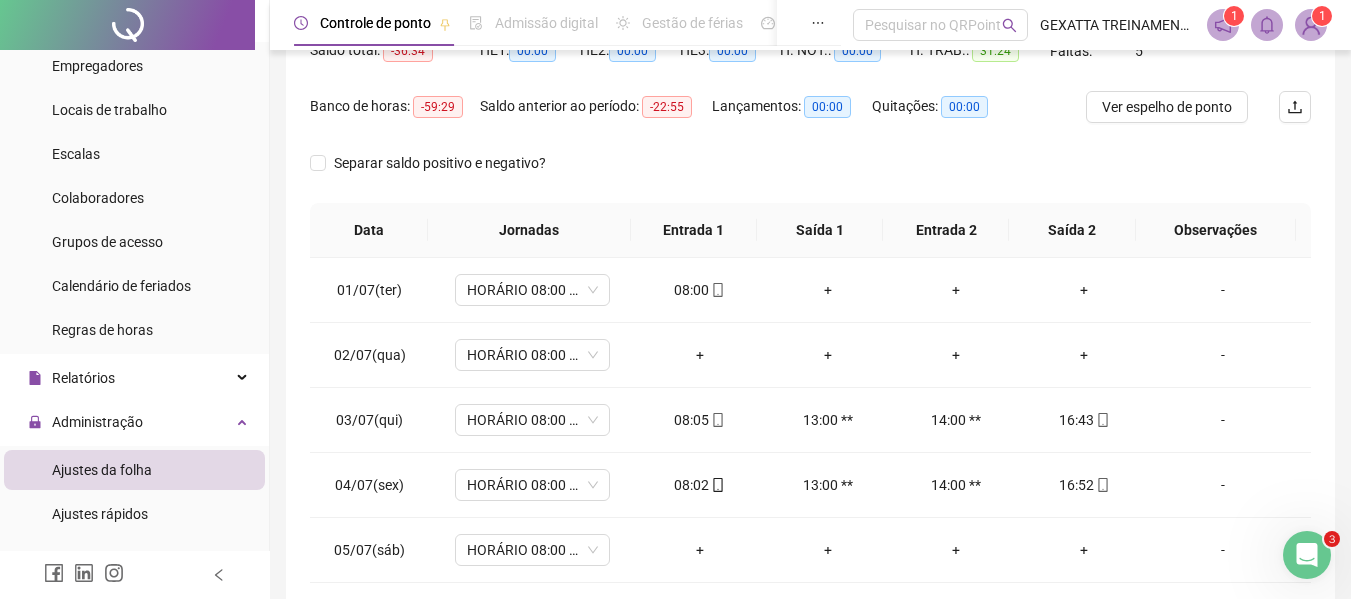 scroll, scrollTop: 423, scrollLeft: 0, axis: vertical 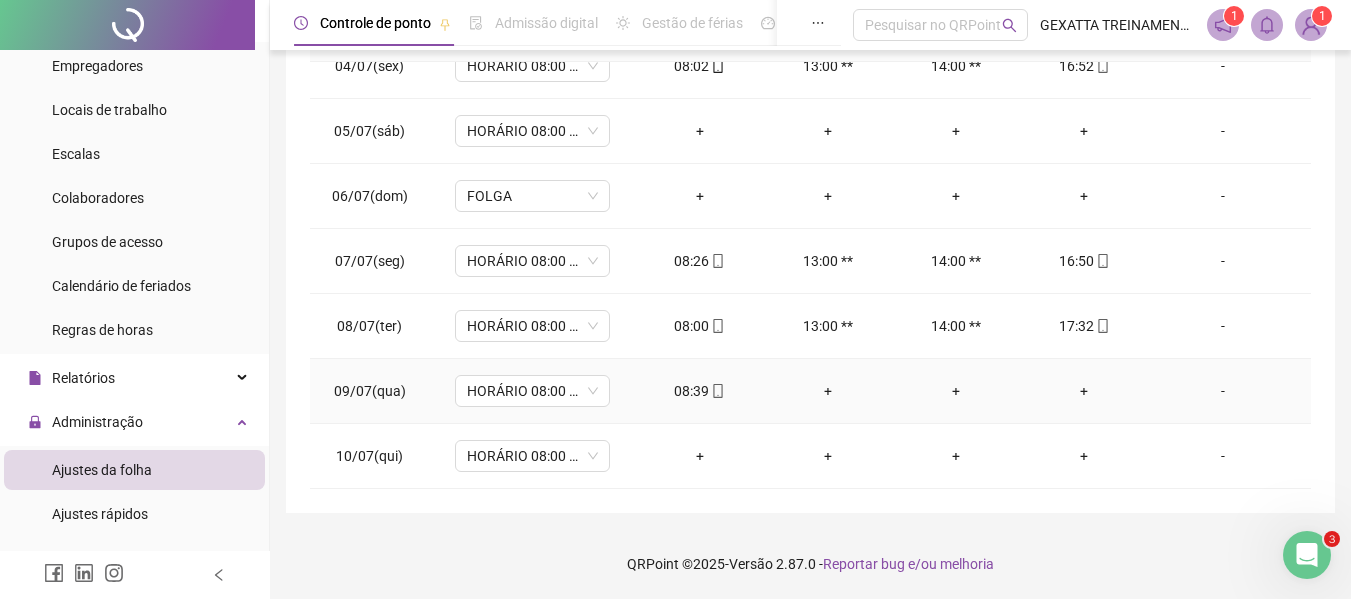 click on "08:39" at bounding box center [700, 391] 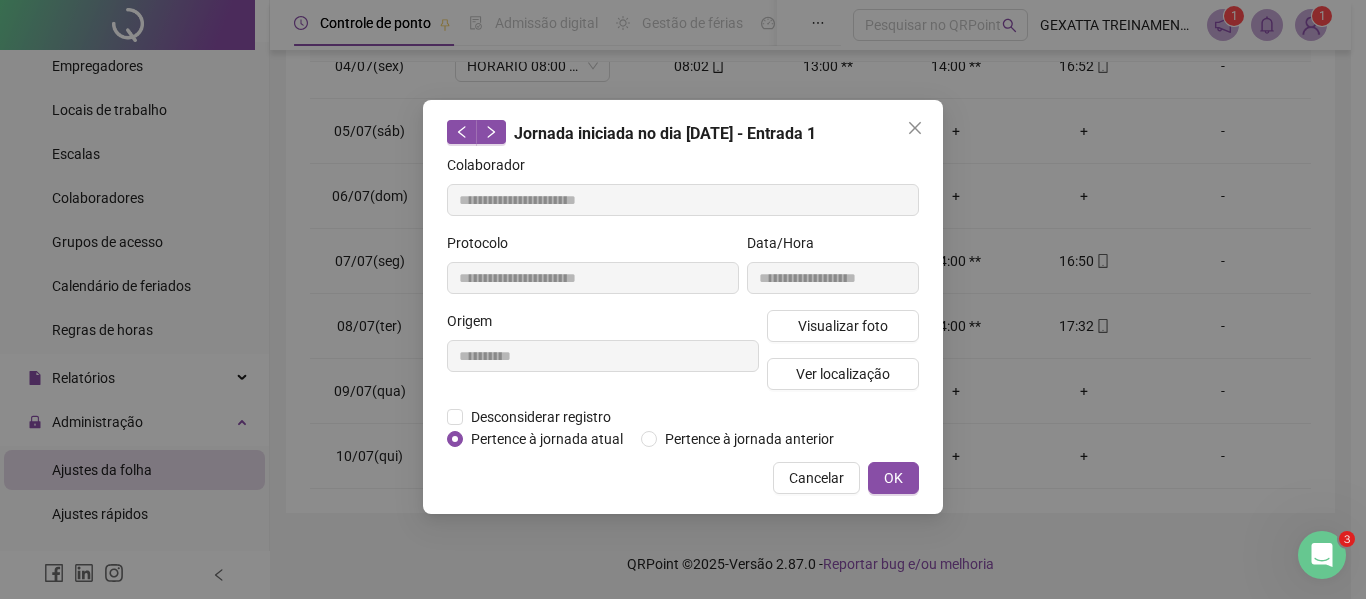 type on "**********" 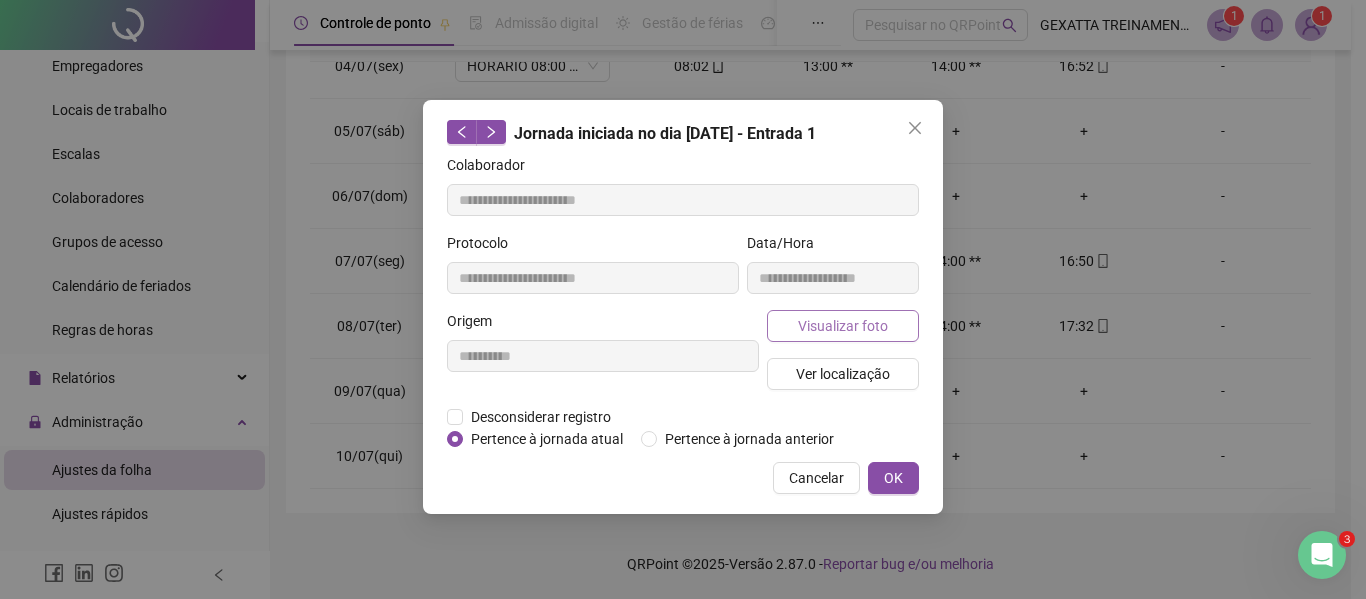 click on "Visualizar foto" at bounding box center (843, 326) 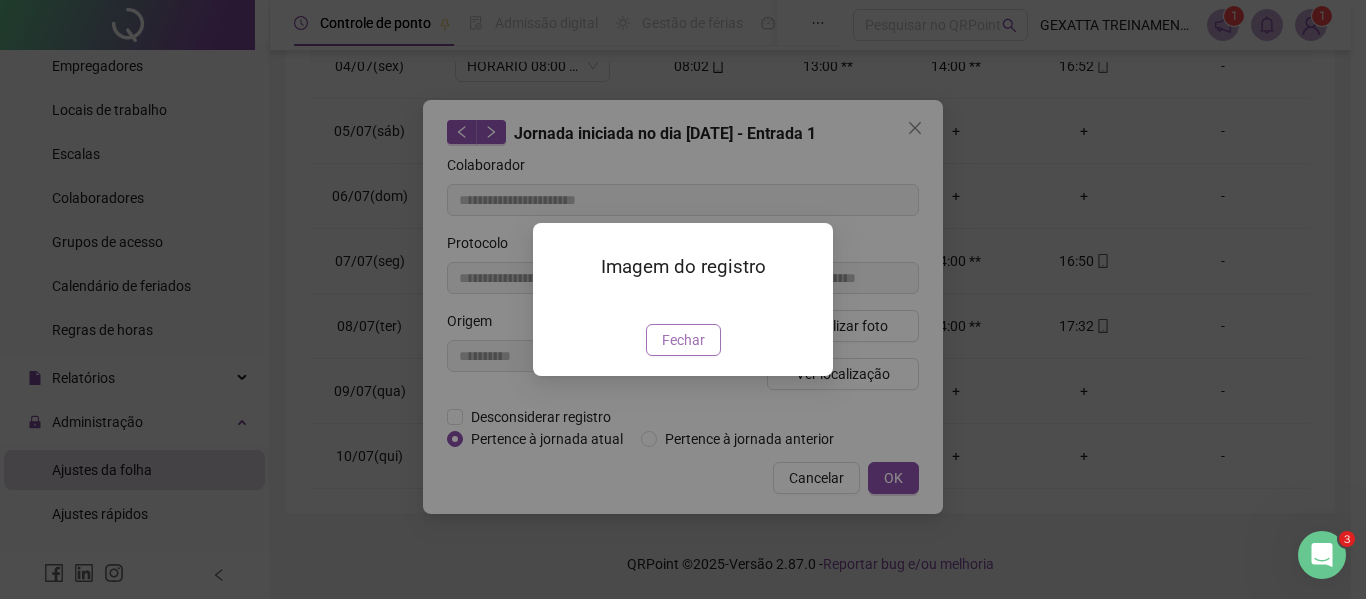 click on "Fechar" at bounding box center [683, 340] 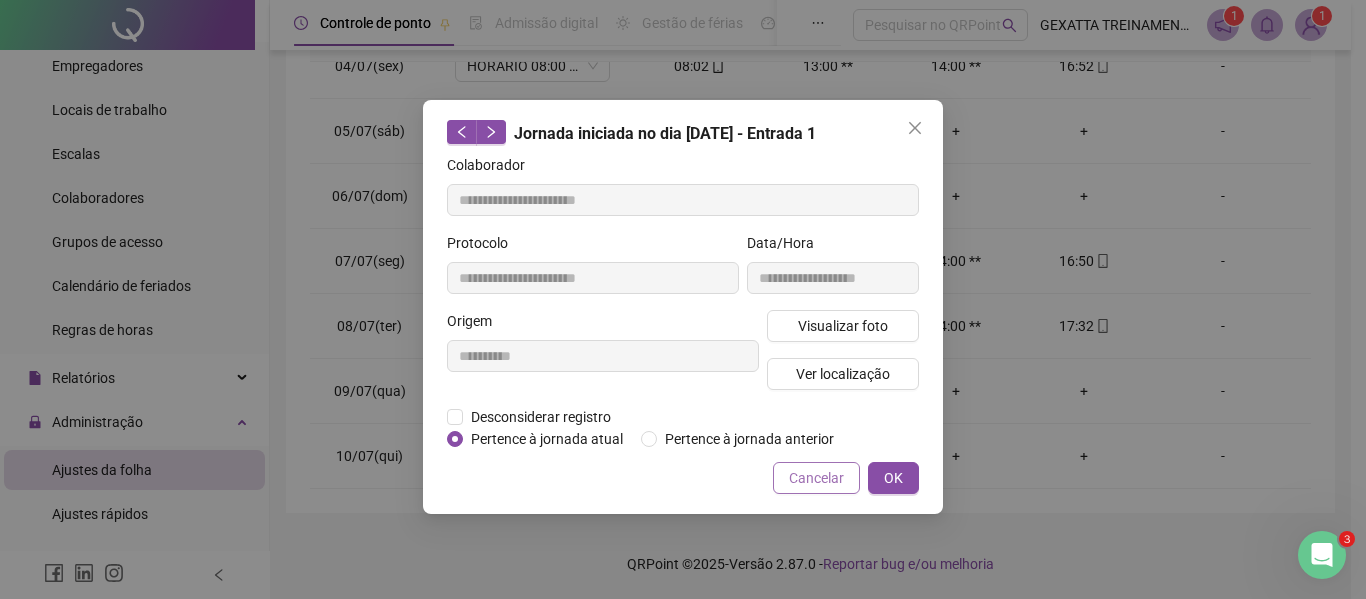 click on "Cancelar" at bounding box center [816, 478] 